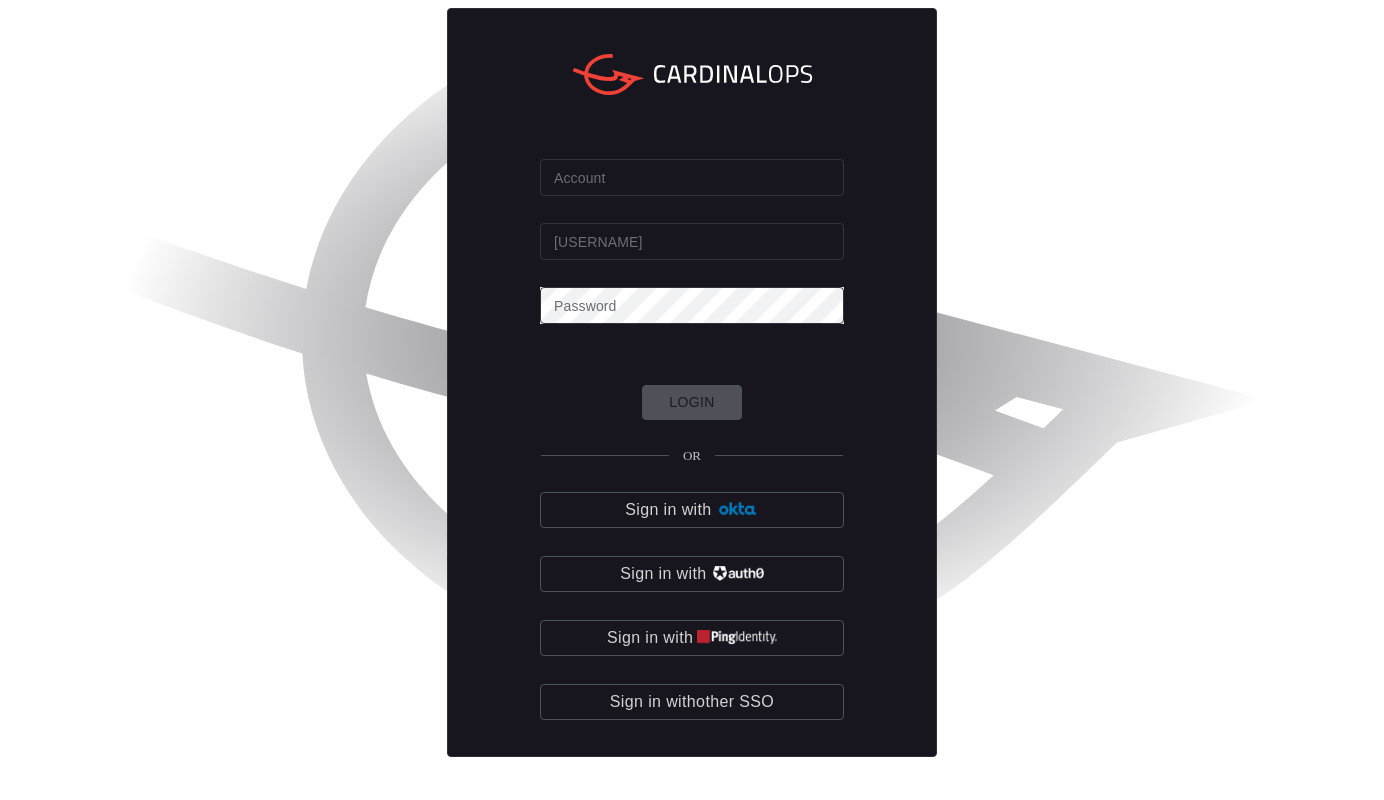 scroll, scrollTop: 0, scrollLeft: 0, axis: both 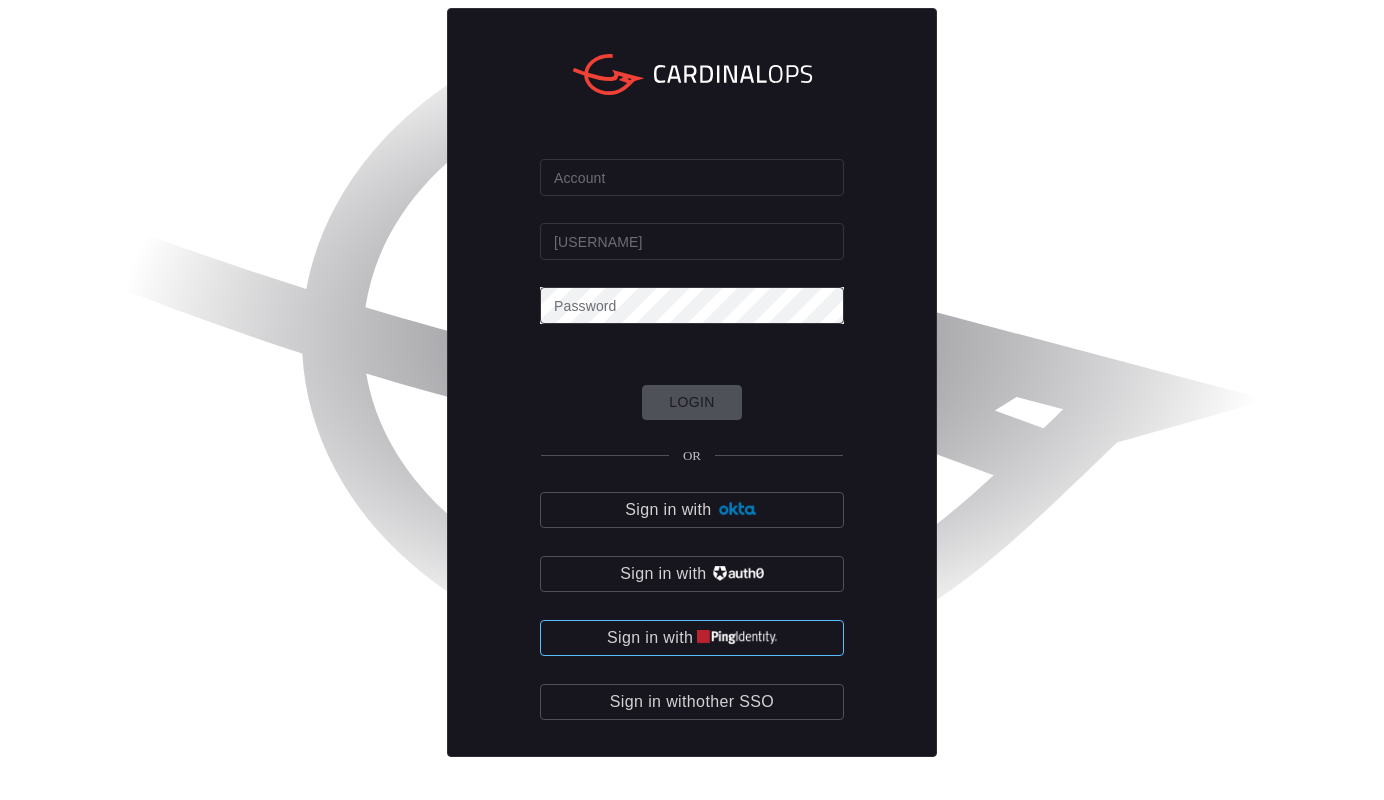 click at bounding box center [737, 637] 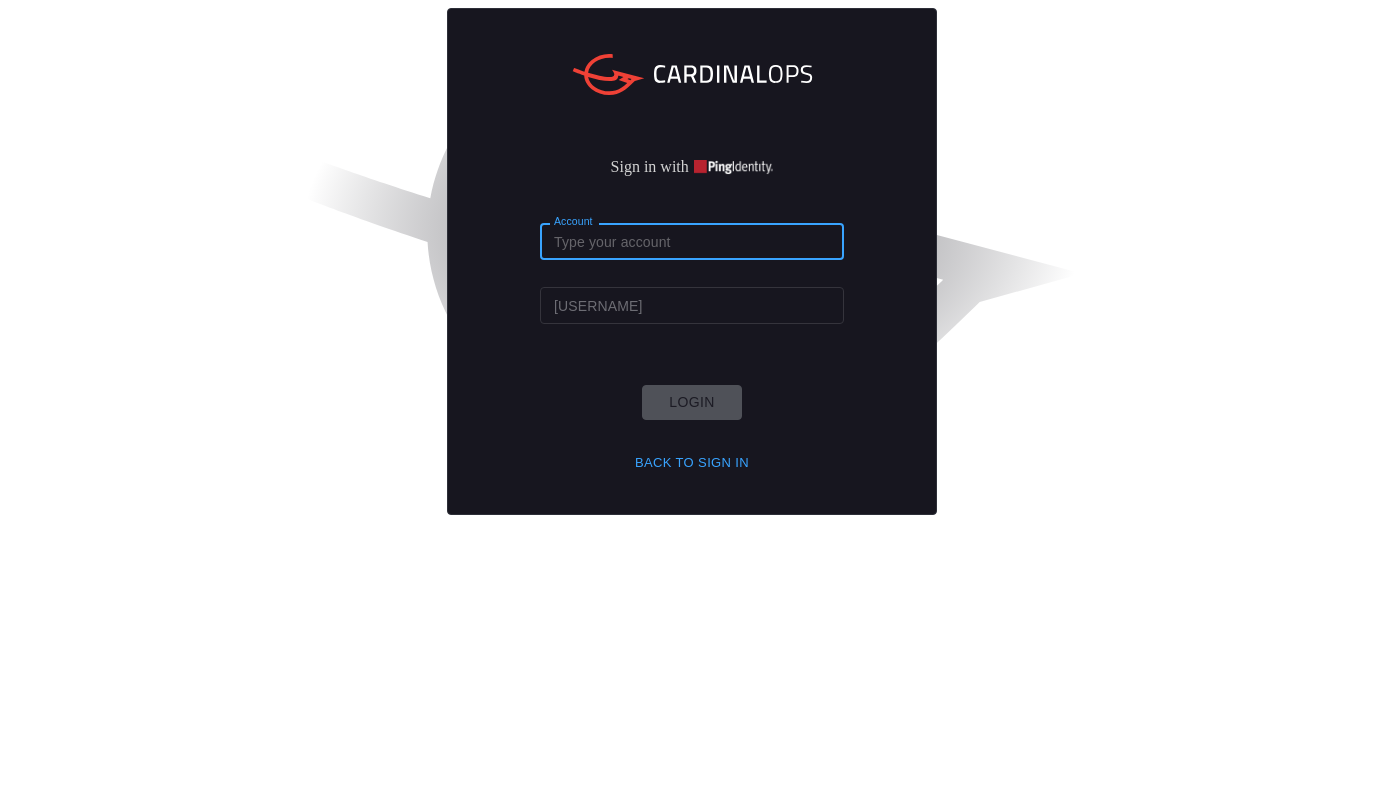 click on "Account" at bounding box center (692, 241) 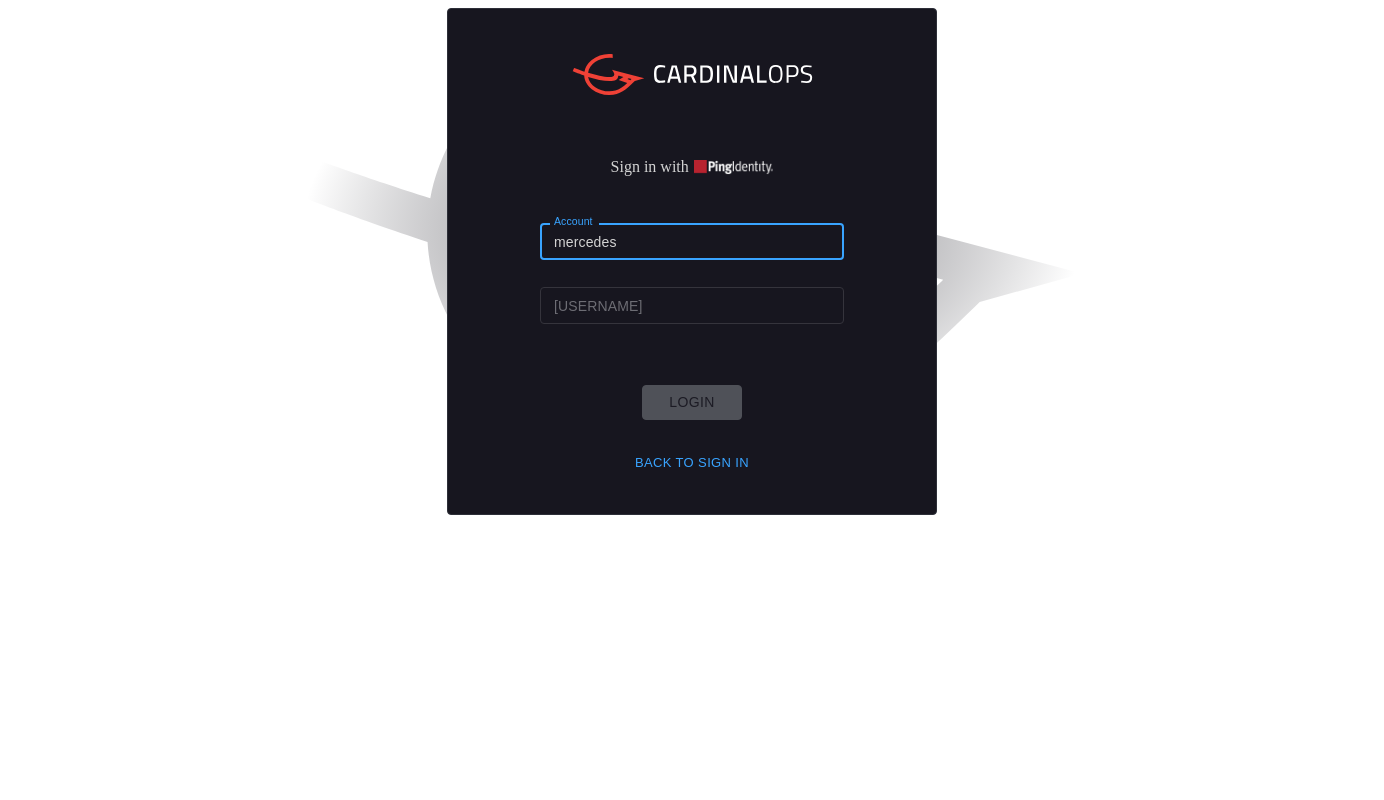 type on "mercedes" 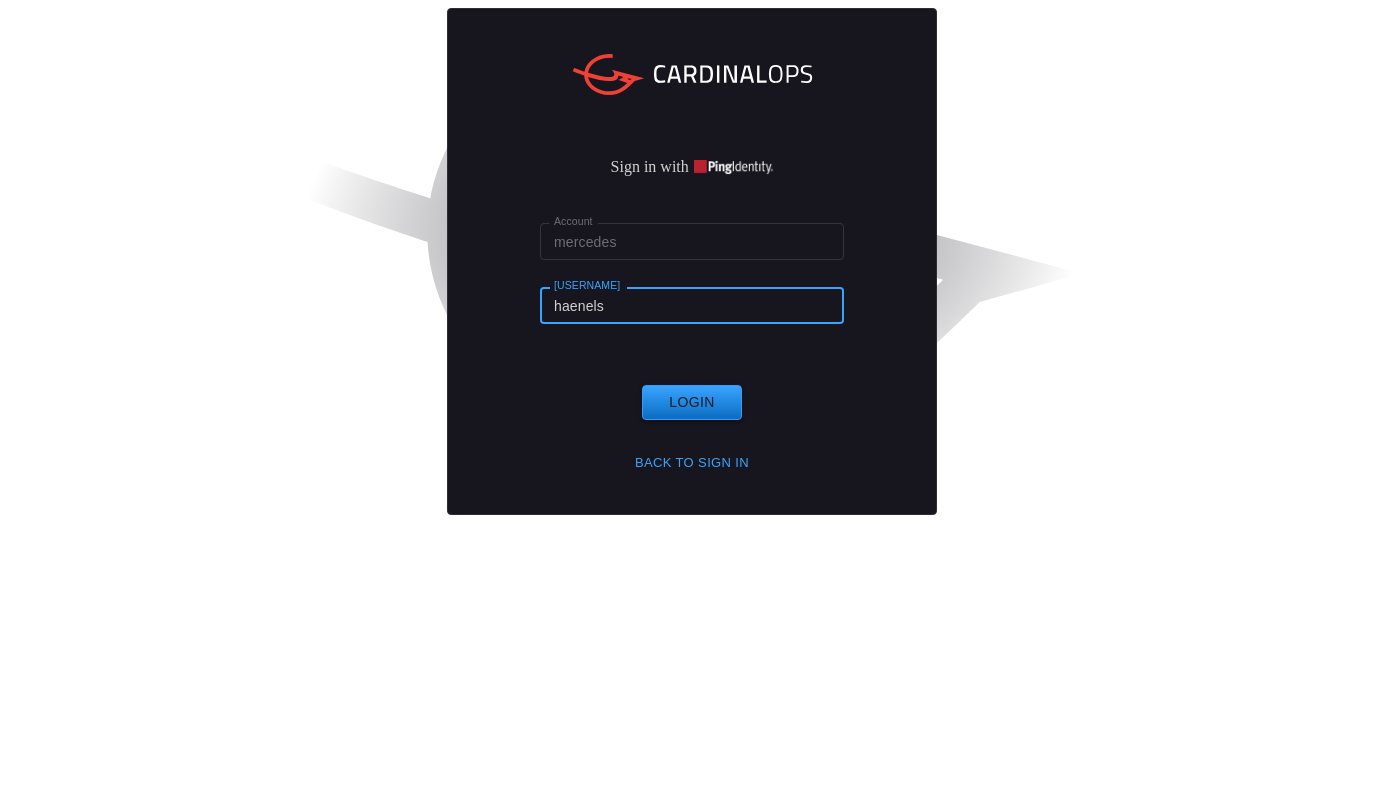click on "Login" at bounding box center (692, 402) 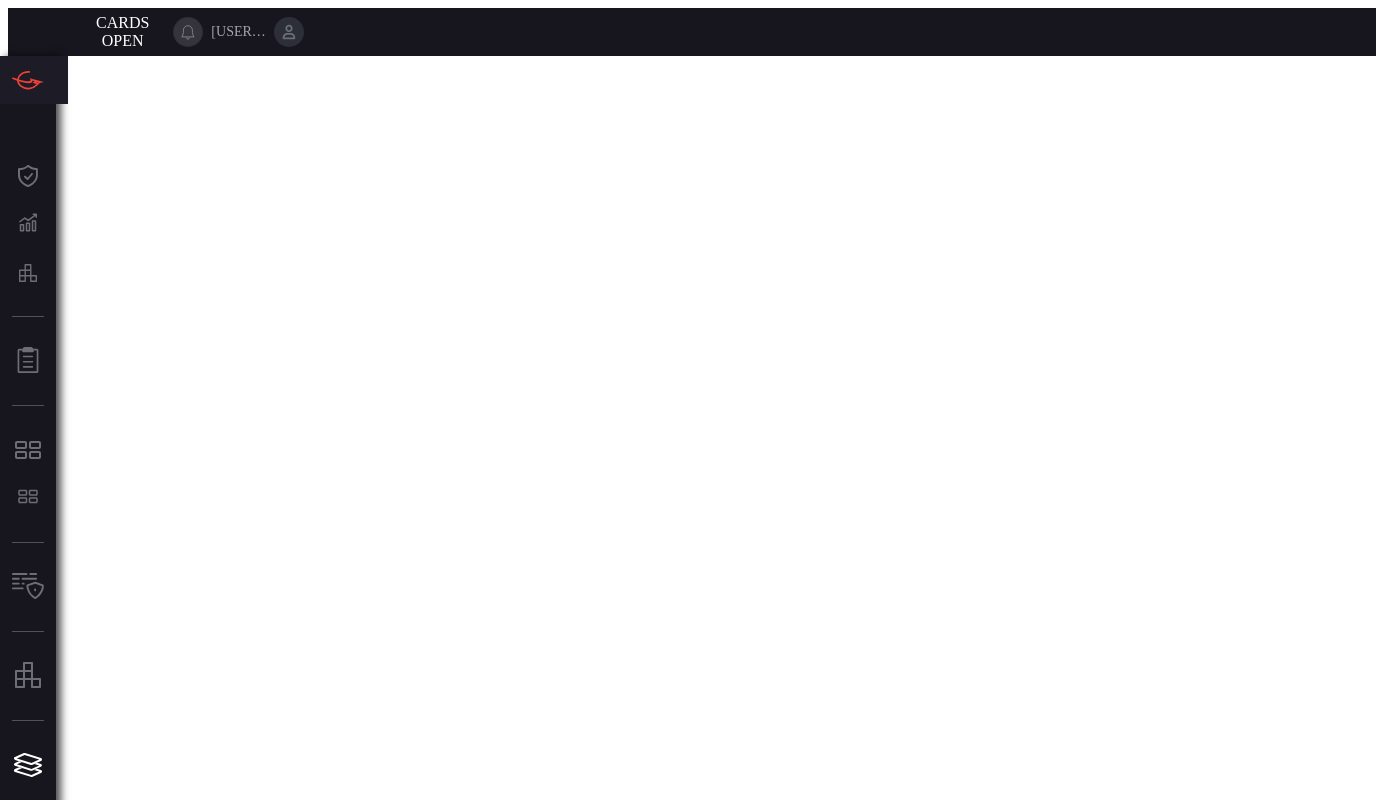 scroll, scrollTop: 0, scrollLeft: 0, axis: both 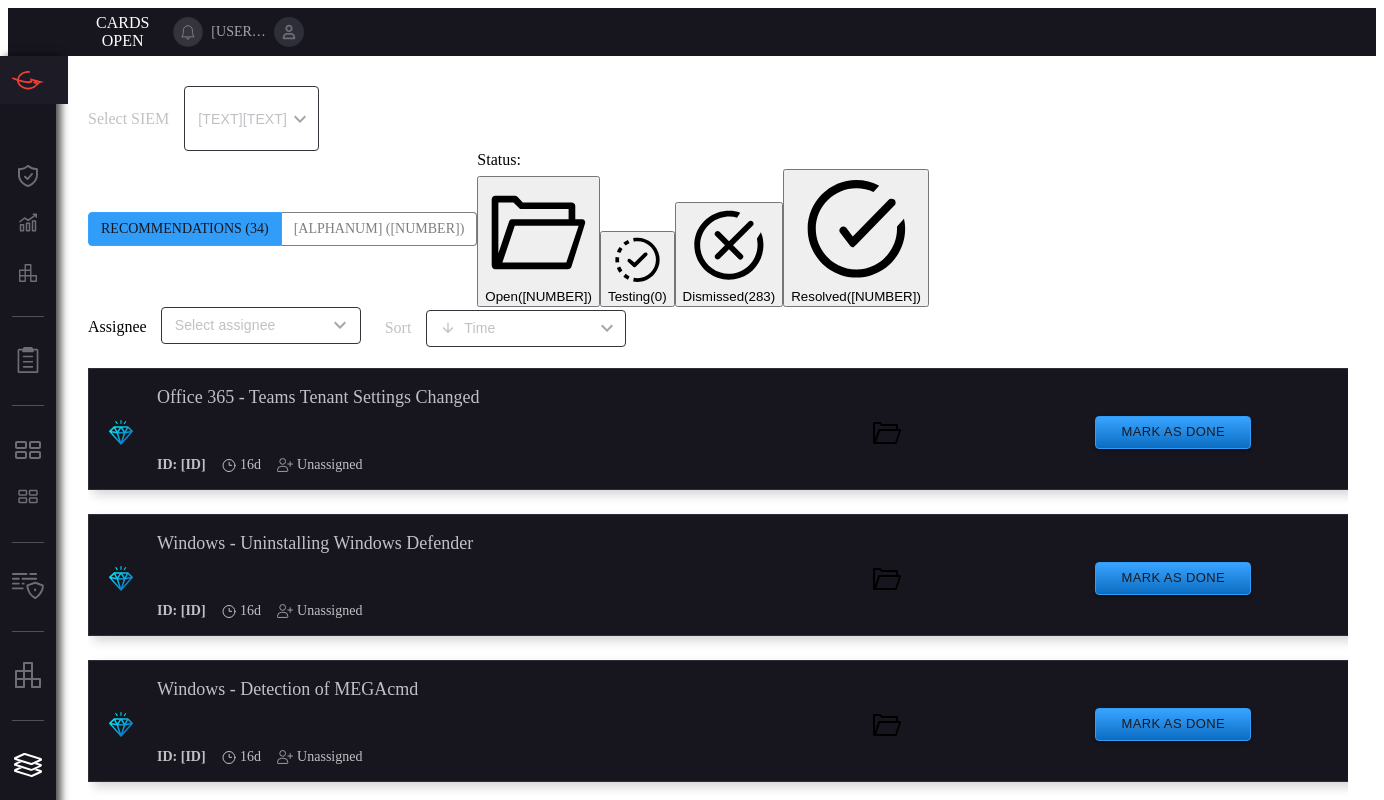 click at bounding box center (289, 32) 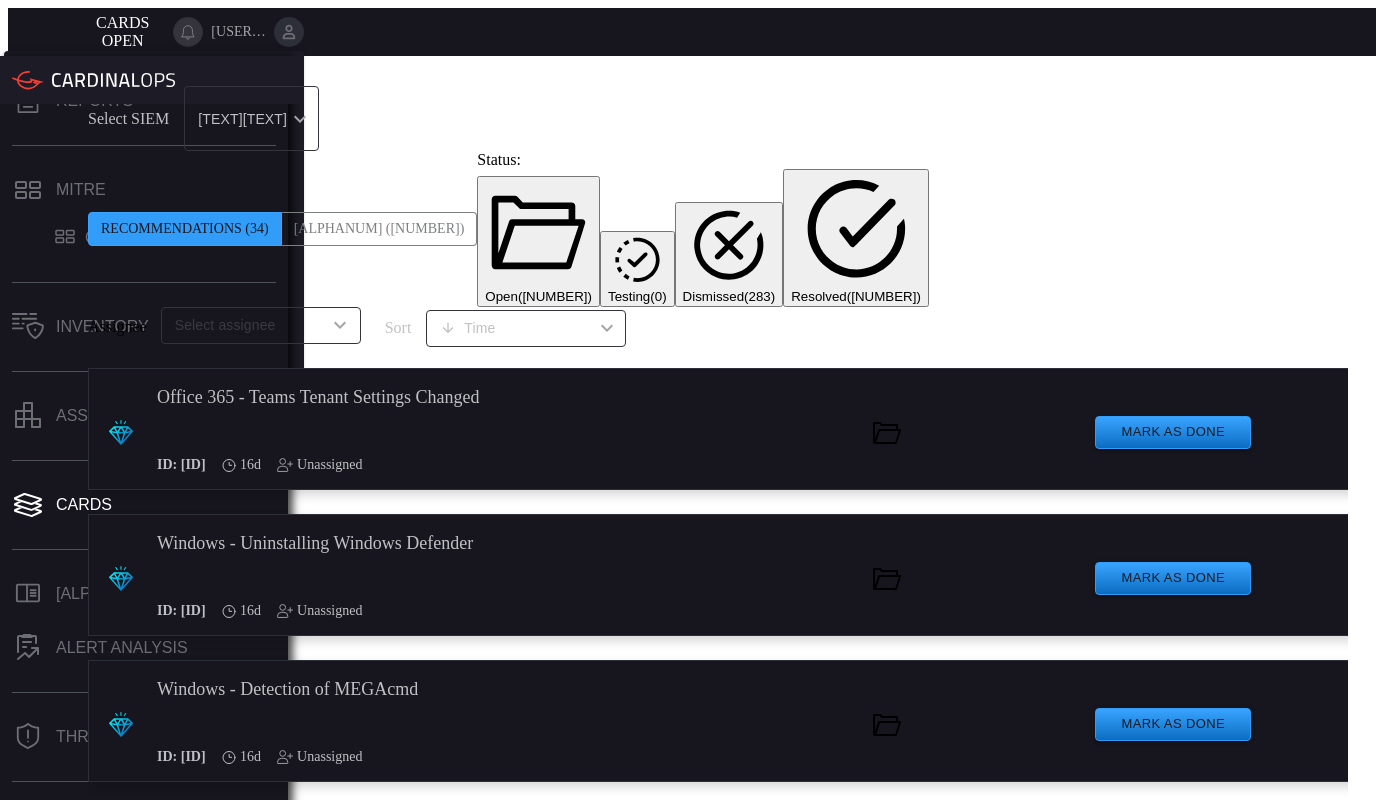 click on "Preferences" at bounding box center (140, 880) 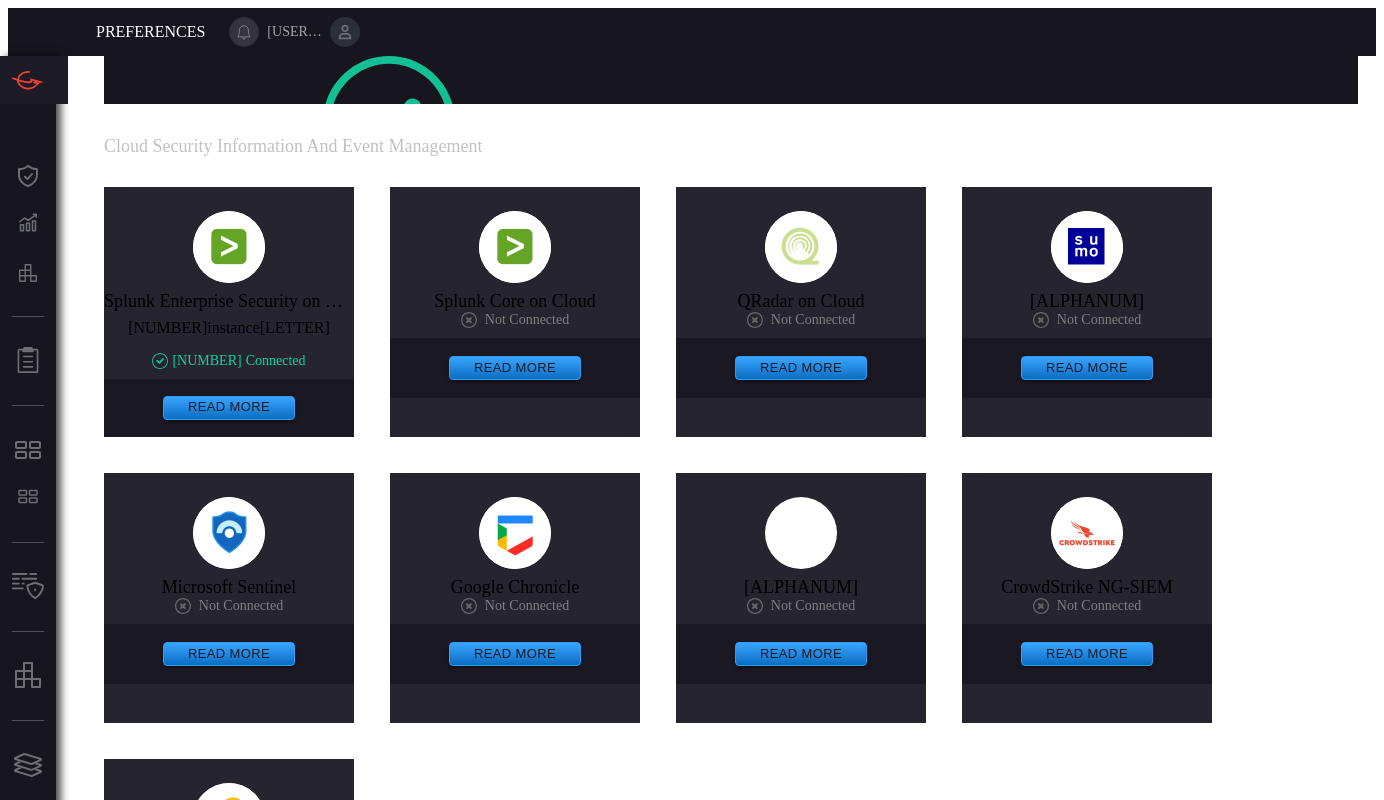 scroll, scrollTop: 1264, scrollLeft: 0, axis: vertical 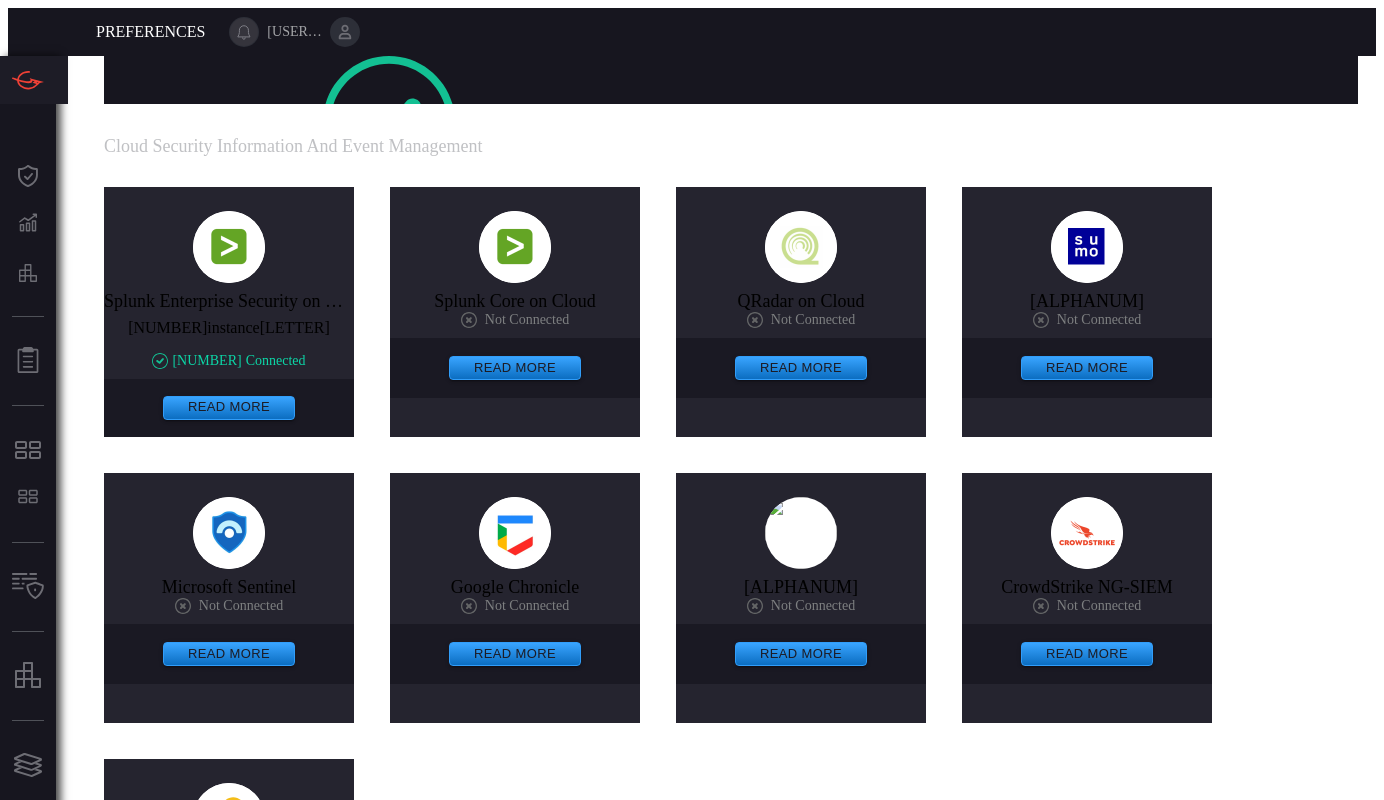click on "[BRAND] [TEXT]" at bounding box center (515, 1610) 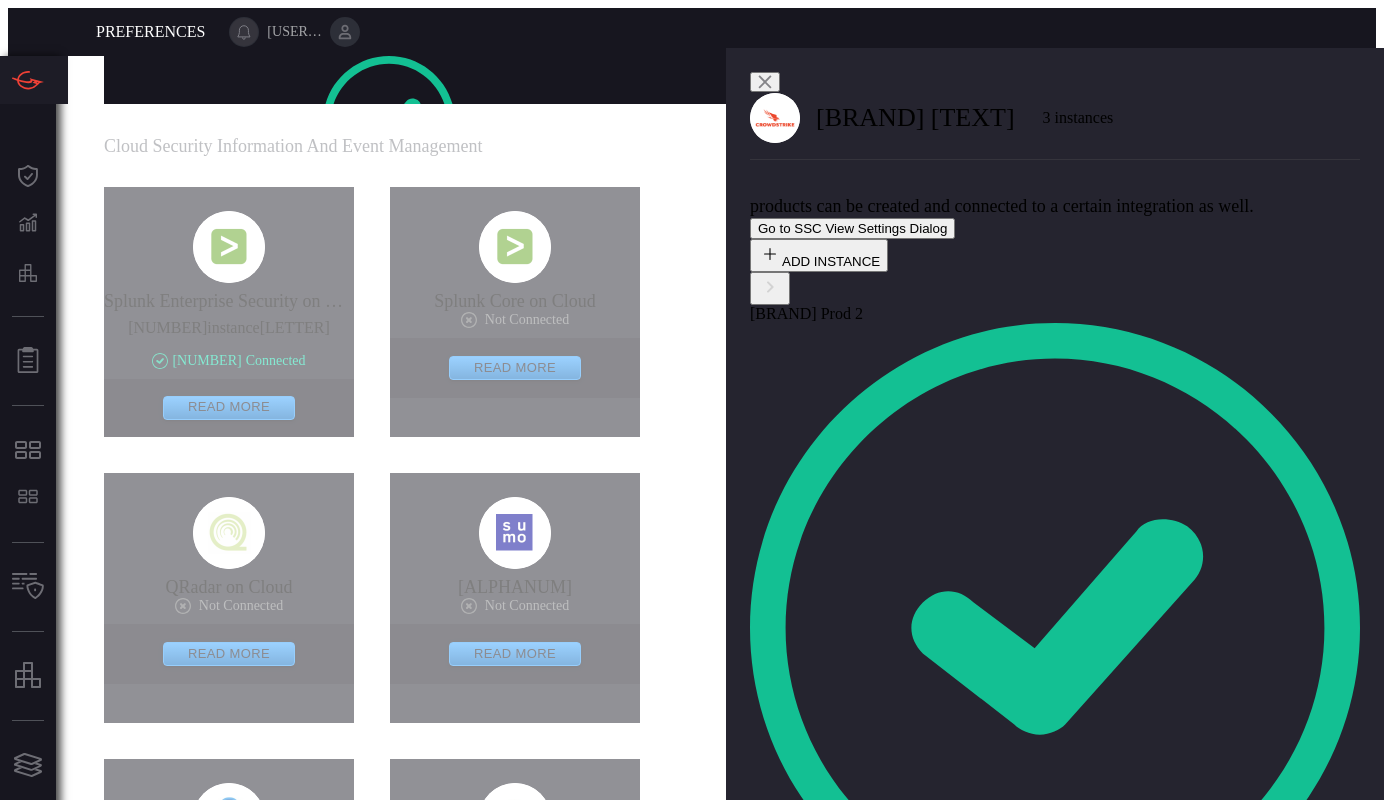 scroll, scrollTop: 341, scrollLeft: 0, axis: vertical 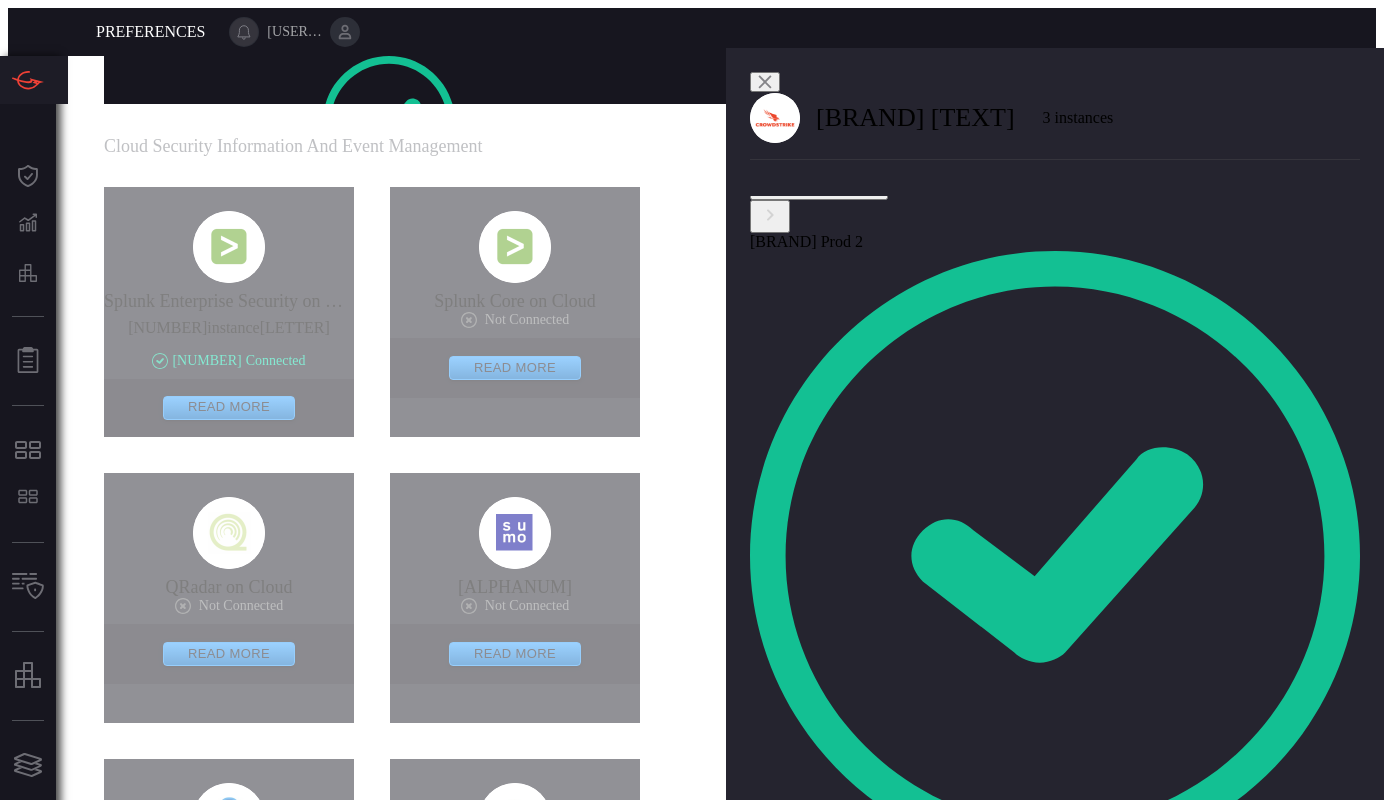 click at bounding box center [770, 215] 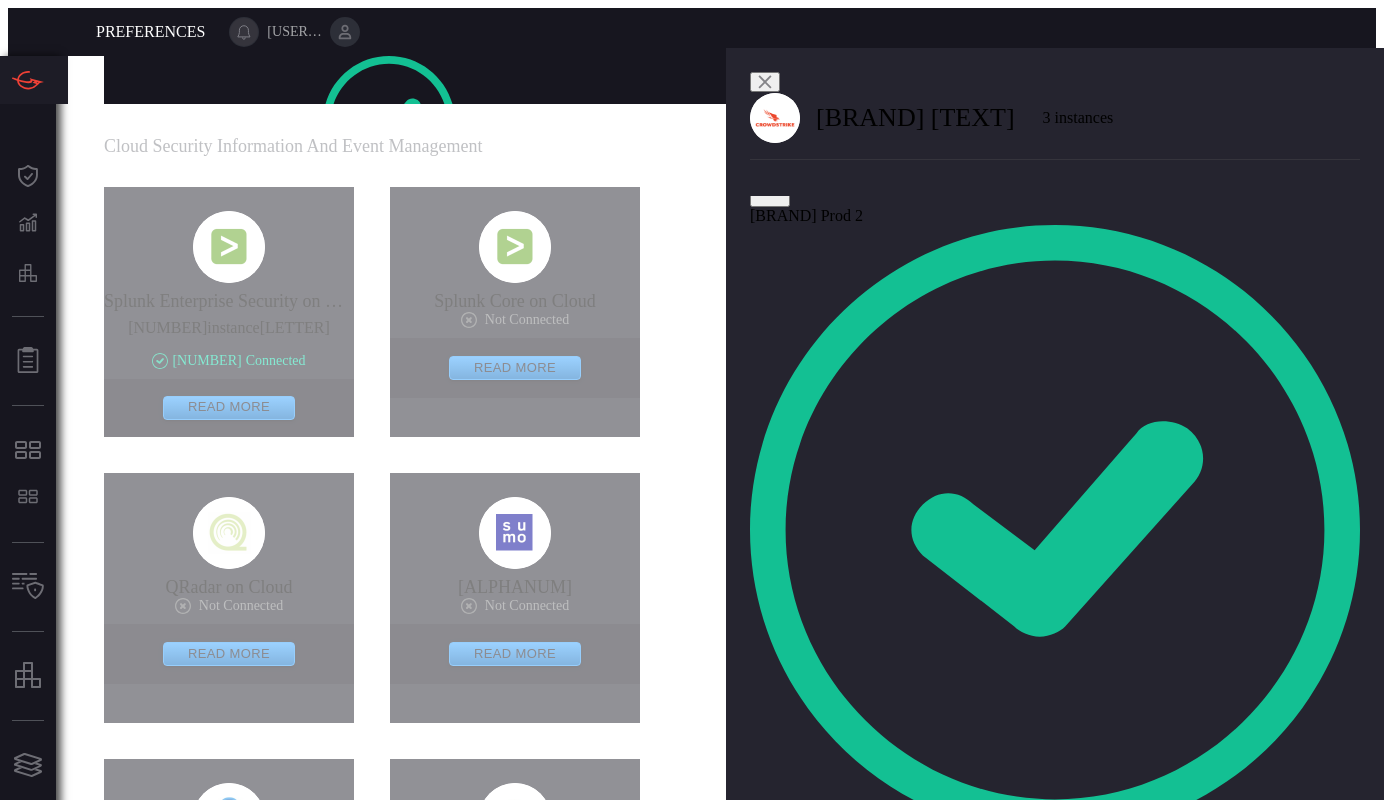 scroll, scrollTop: 395, scrollLeft: 0, axis: vertical 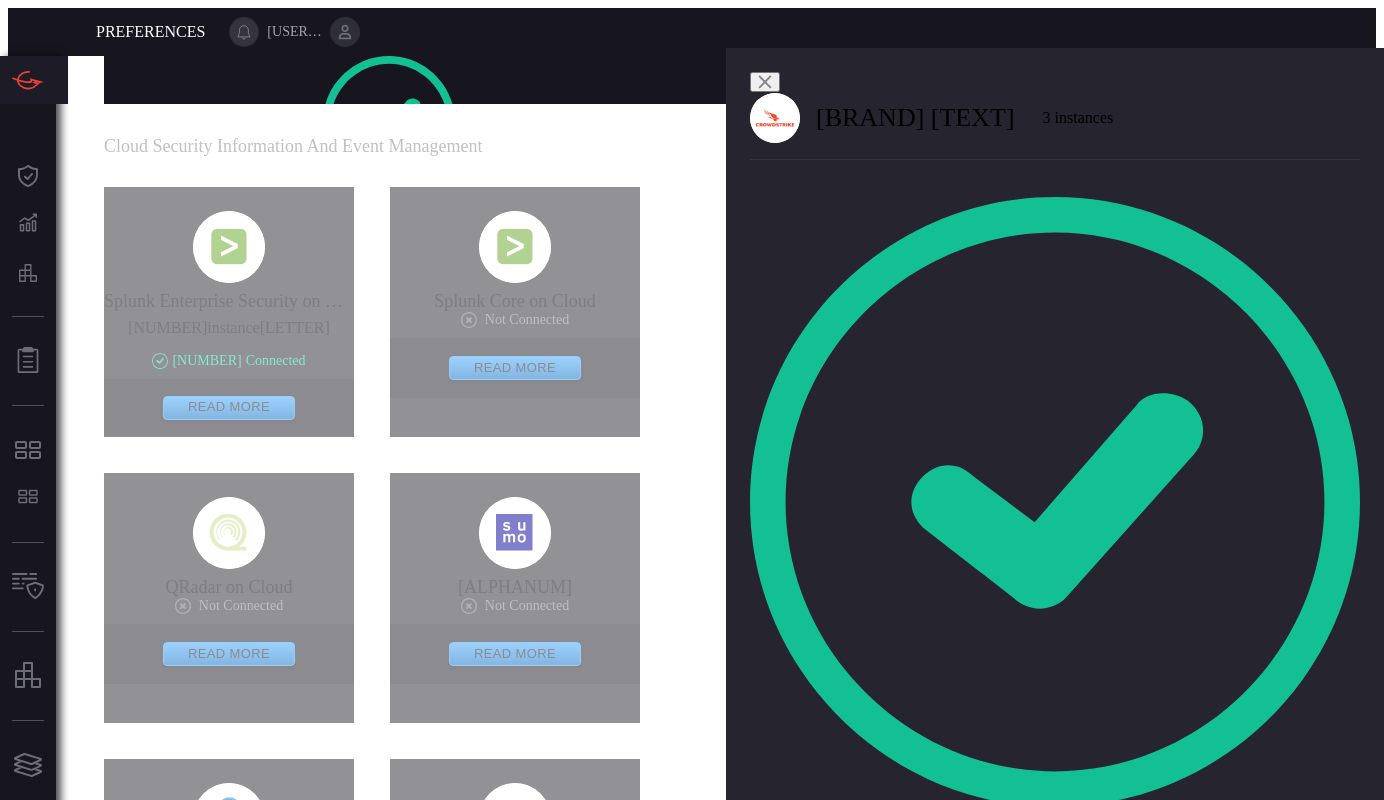 click on "ADD INSTANCE" at bounding box center [819, 129] 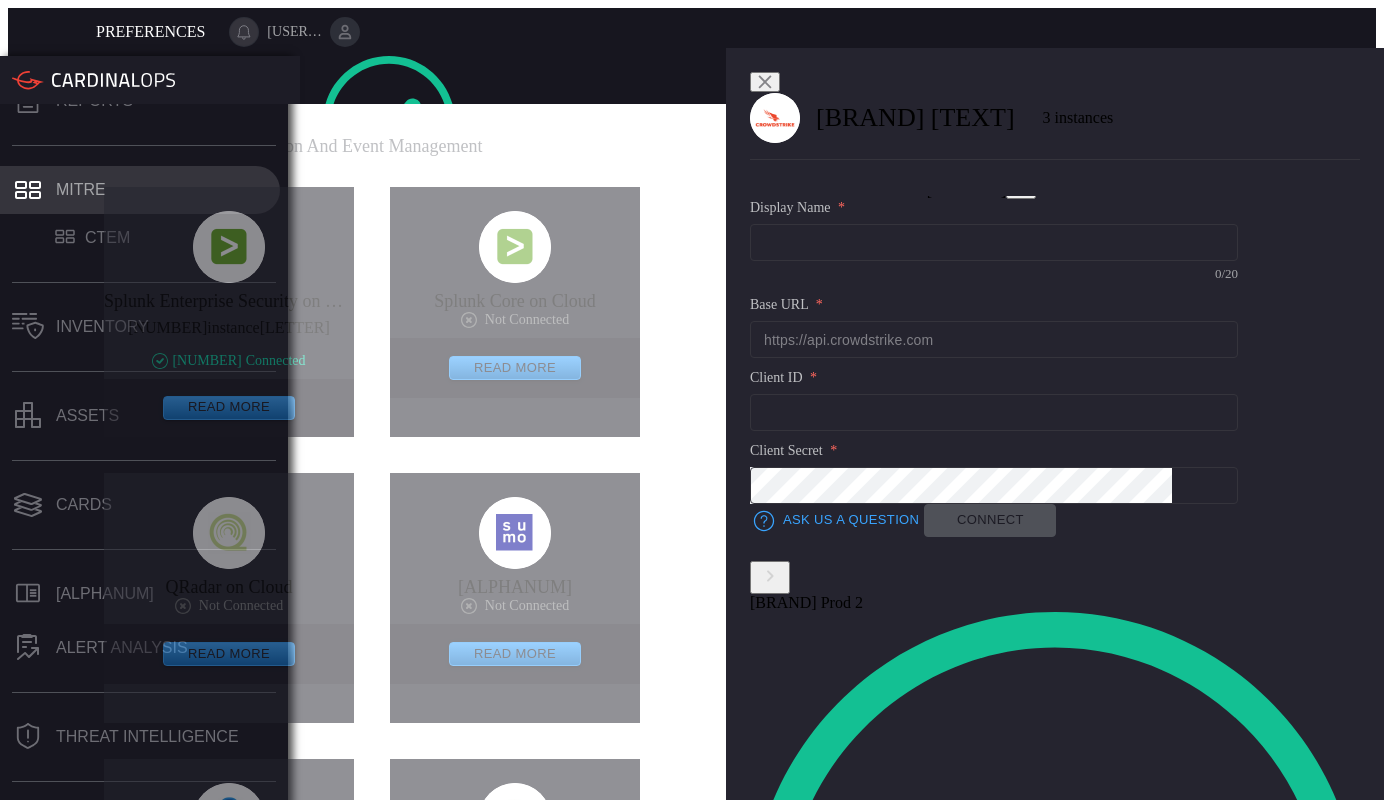 click on "MITRE" at bounding box center (81, 190) 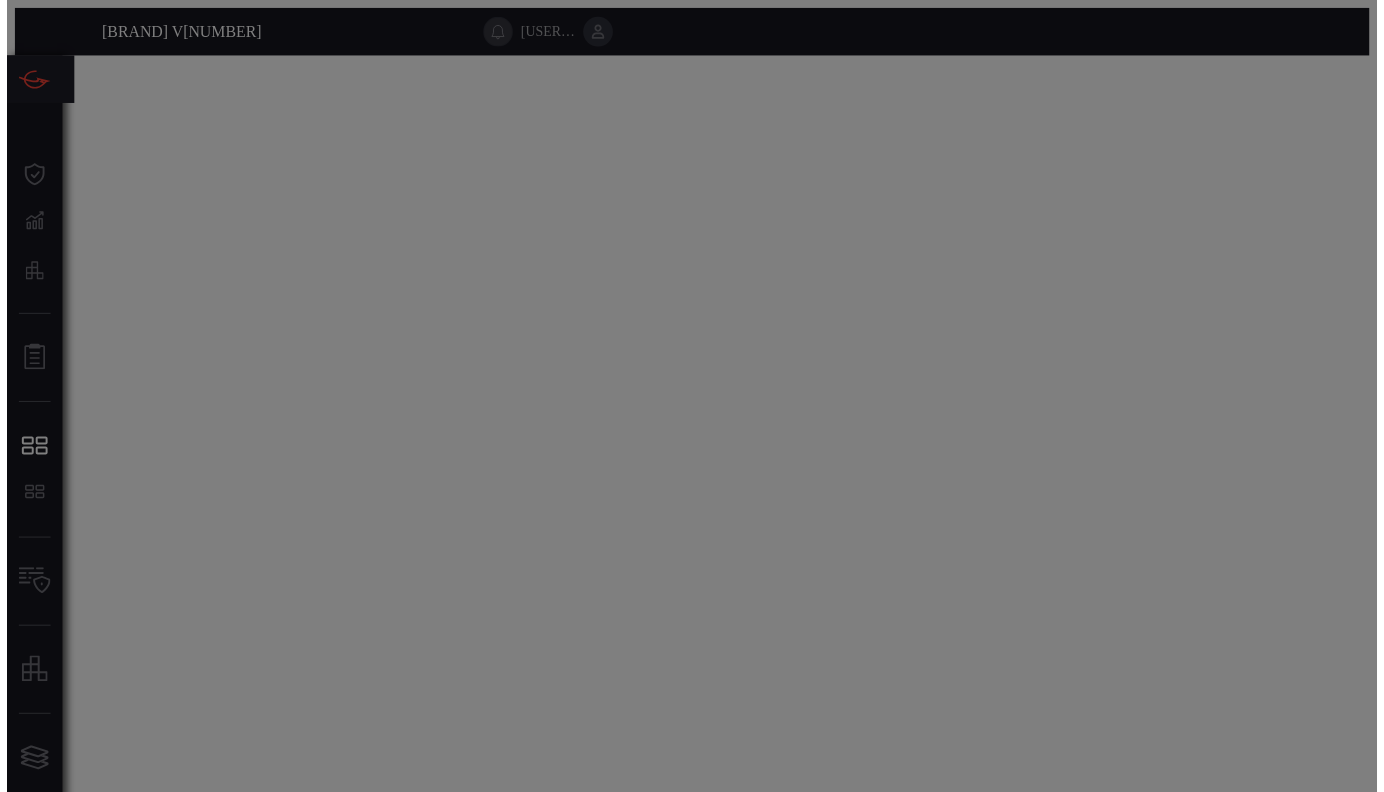 scroll, scrollTop: 0, scrollLeft: 0, axis: both 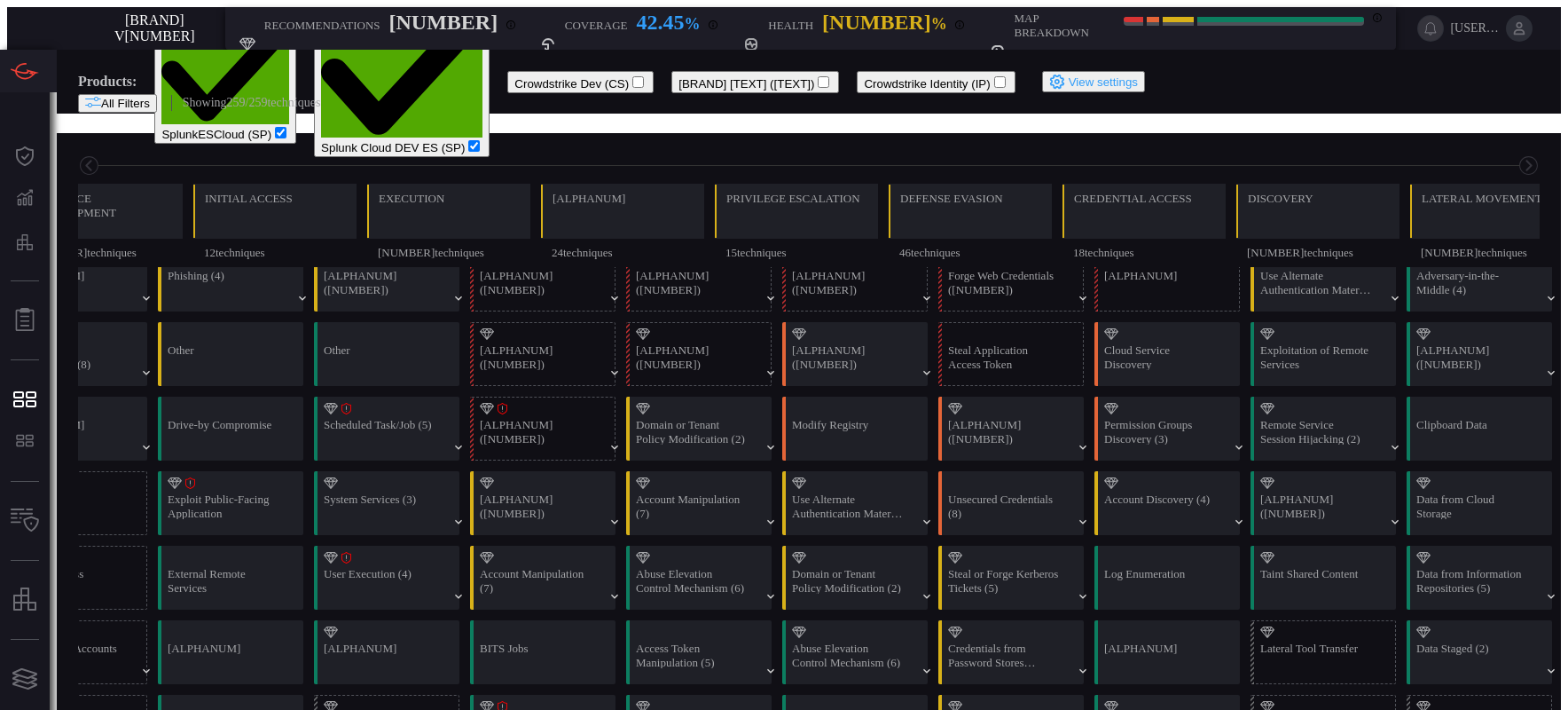 click at bounding box center [225, 71] 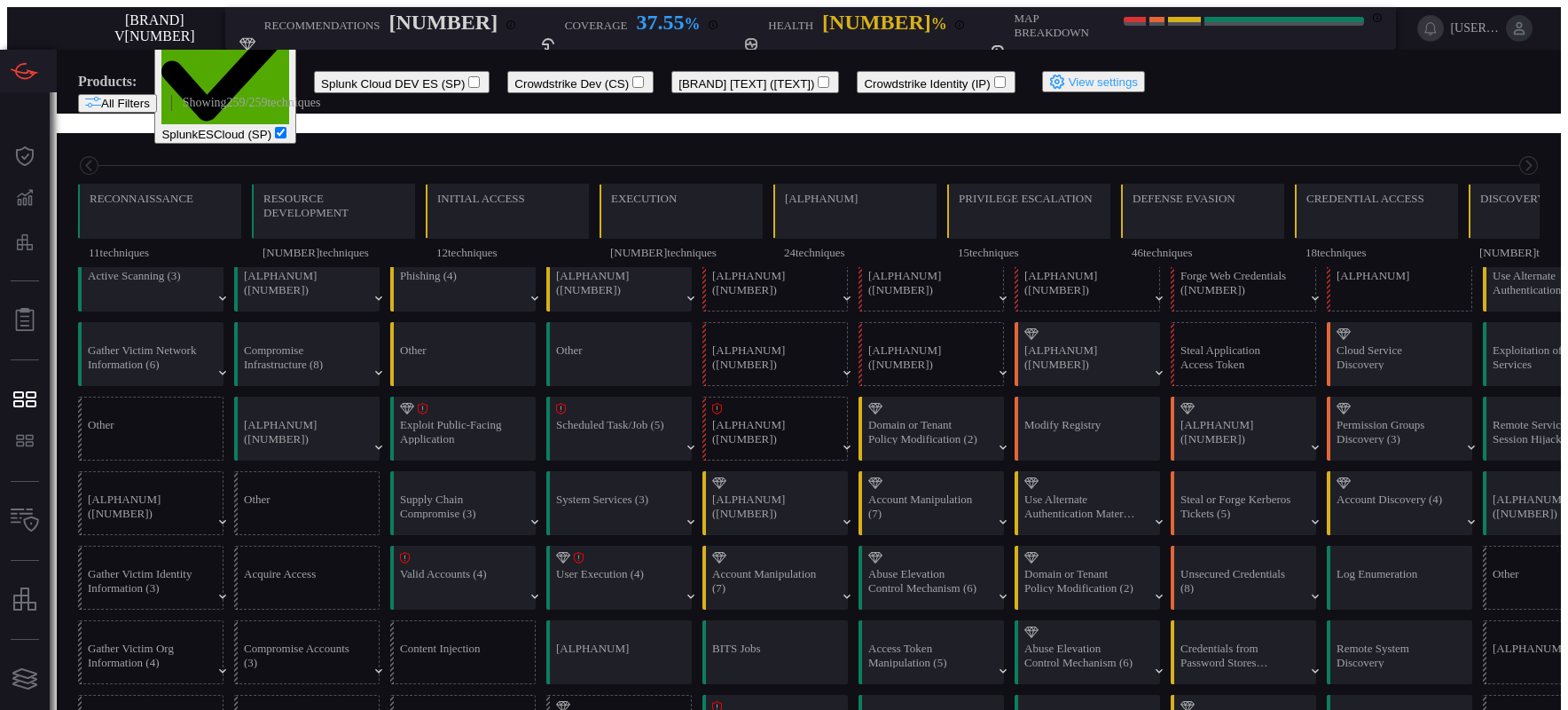 scroll, scrollTop: 0, scrollLeft: 232, axis: horizontal 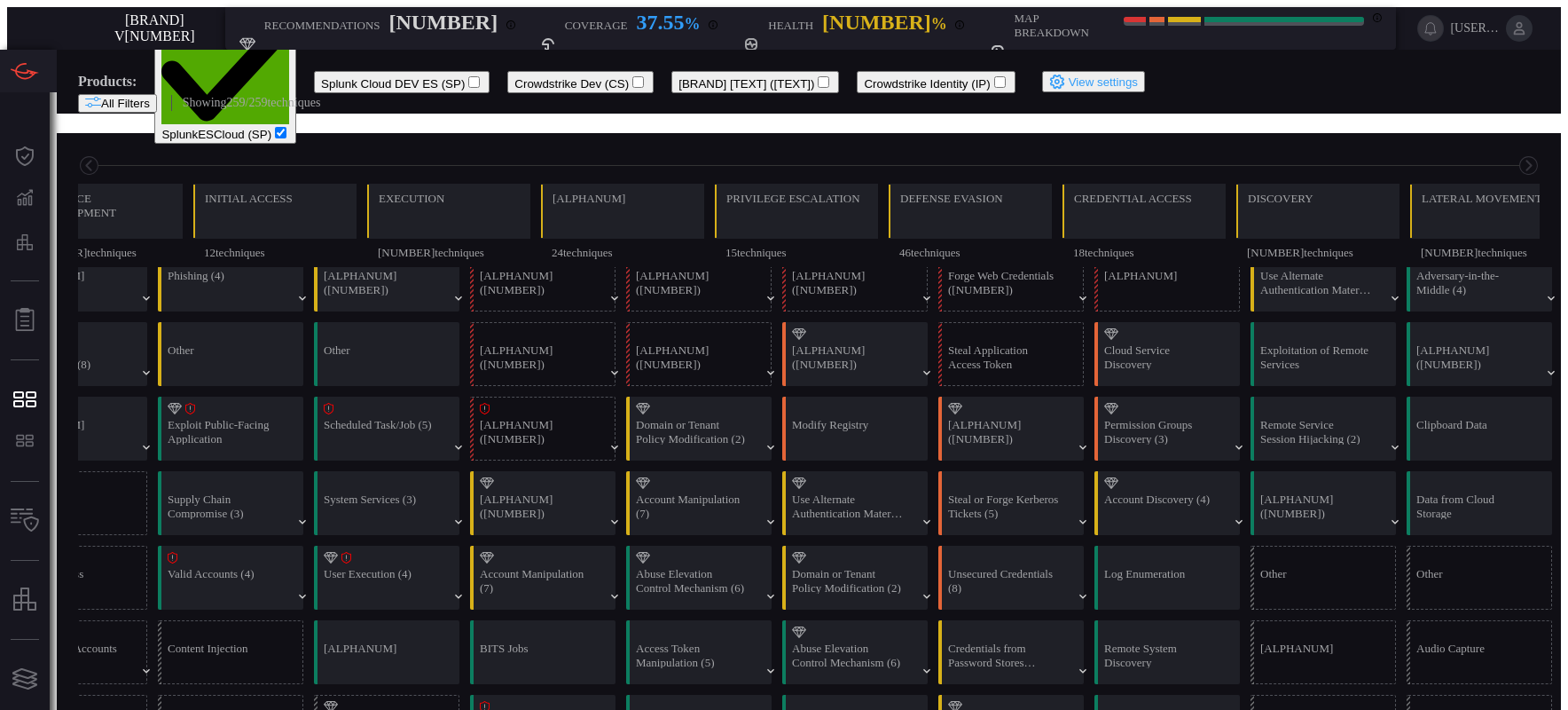 click at bounding box center (225, 73) 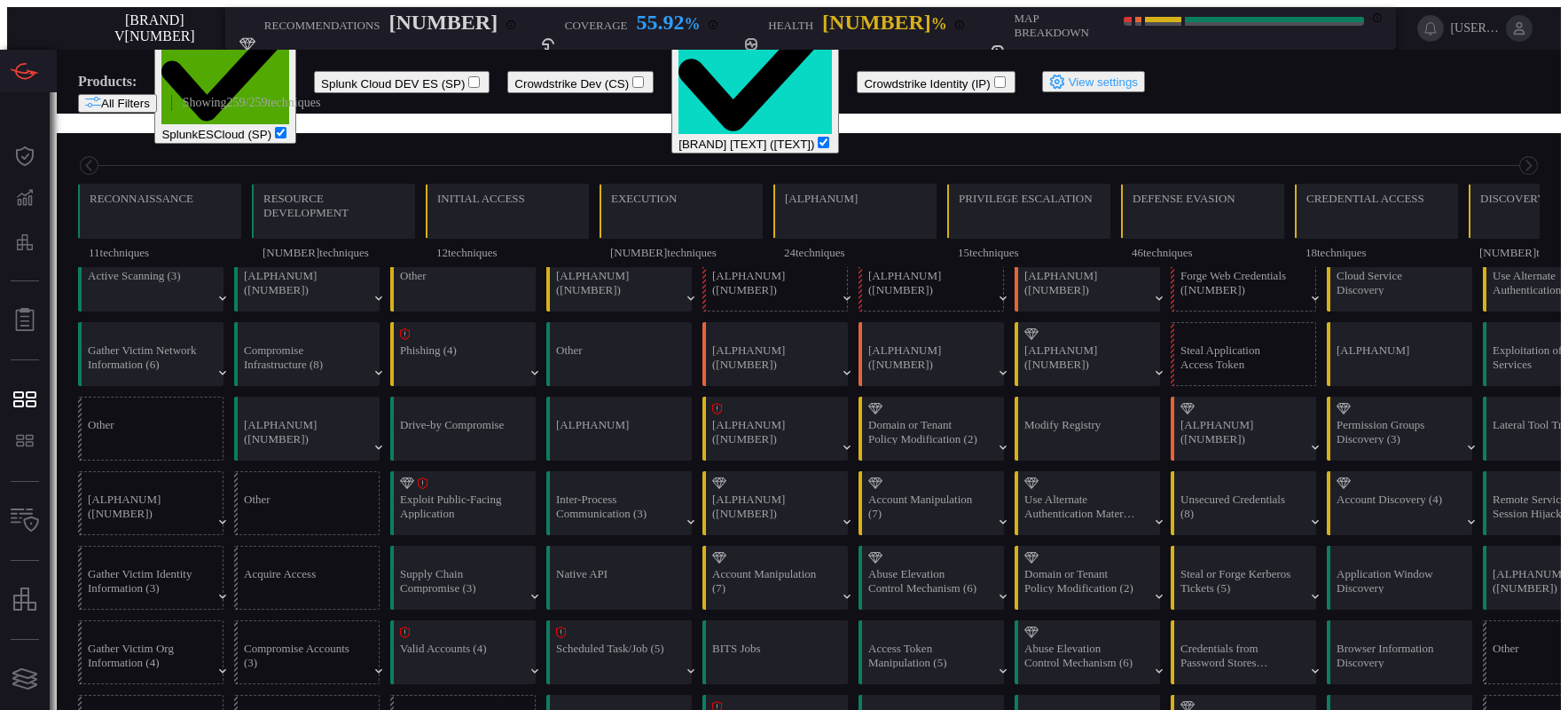 scroll, scrollTop: 0, scrollLeft: 232, axis: horizontal 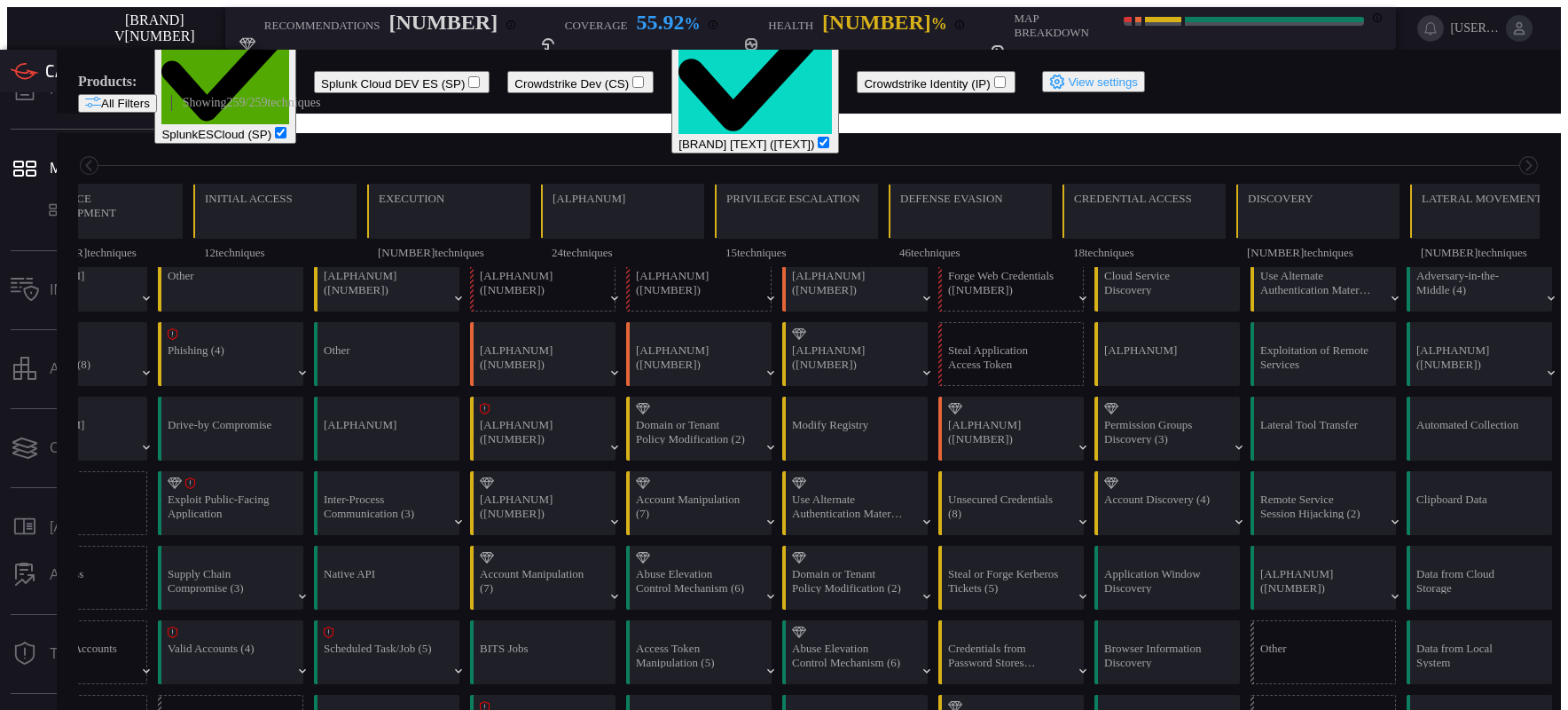 click on "Dashboard   Detections   Preventions   Reports   MITRE   CTEM   Inventory   assets   Cards
.st0_rule_catalog_icon{fill: currentColor;}
Rule Catalog   ALERT ANALYSIS   Threat Intelligence
.cls-1 {
fill: #6d6d74;
}
.cls-2 {
clip-path: url(#clippath);
}
.cls-3 {
fill: none;
}
Ask Us A Question   Preferences" at bounding box center [128, 447] 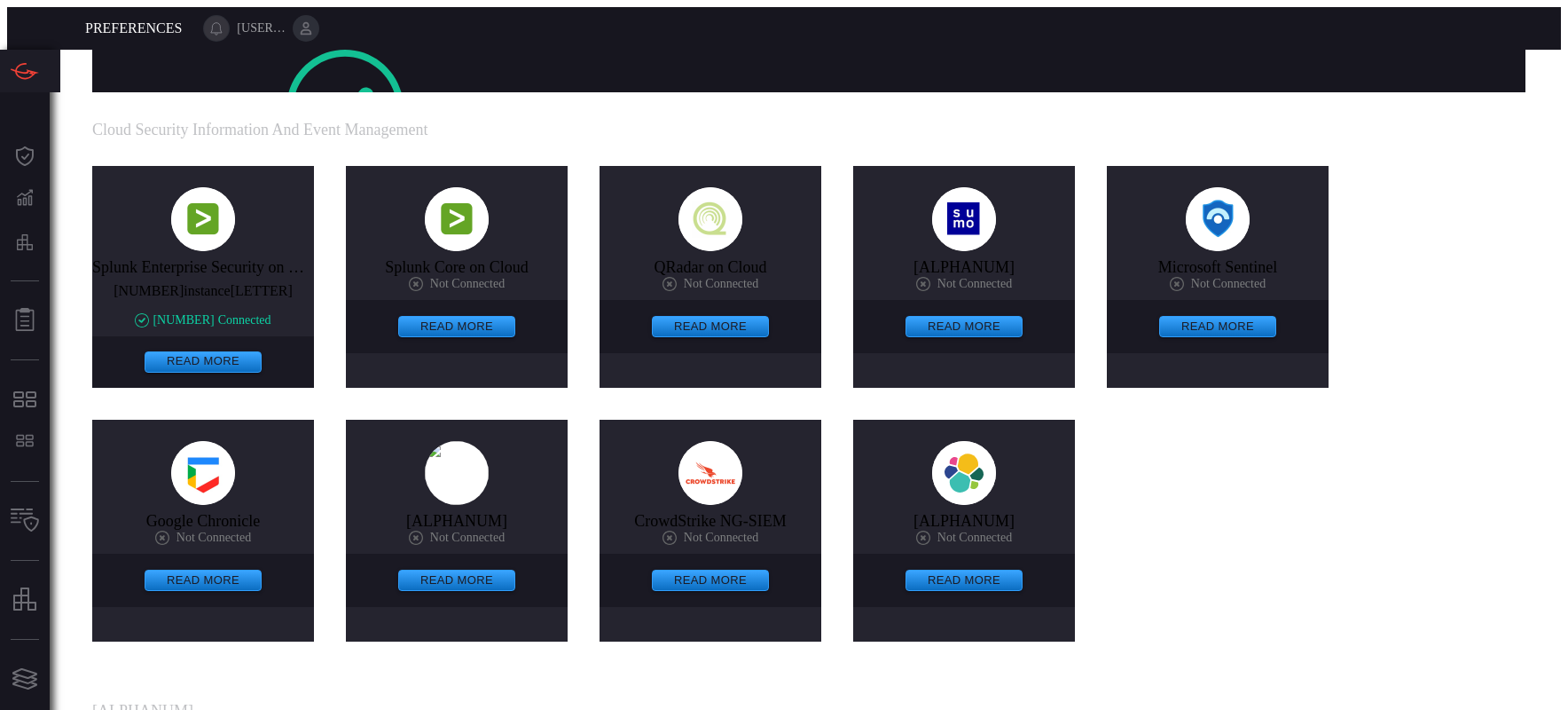scroll, scrollTop: 1259, scrollLeft: 0, axis: vertical 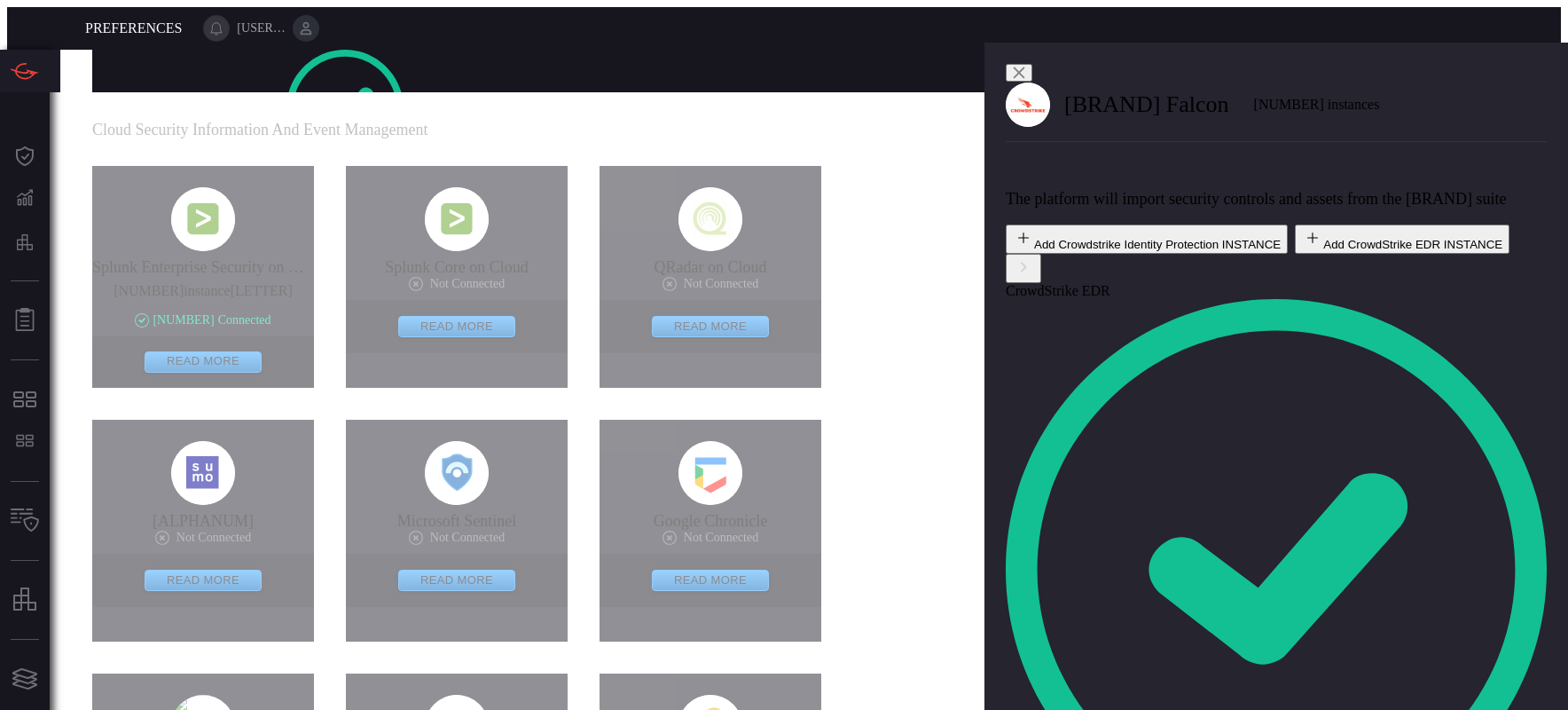 click at bounding box center (1023, 895) 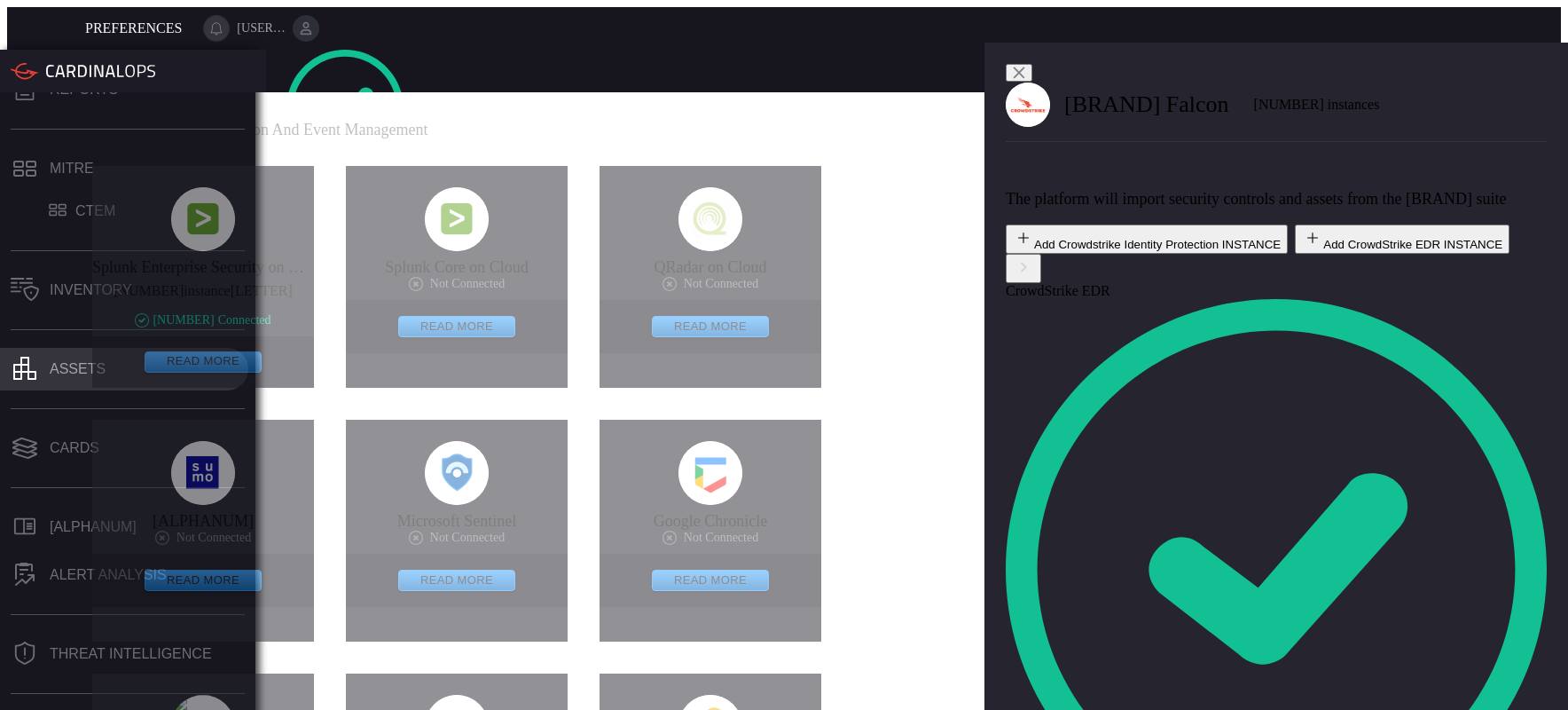 click on "assets" at bounding box center [77, 369] 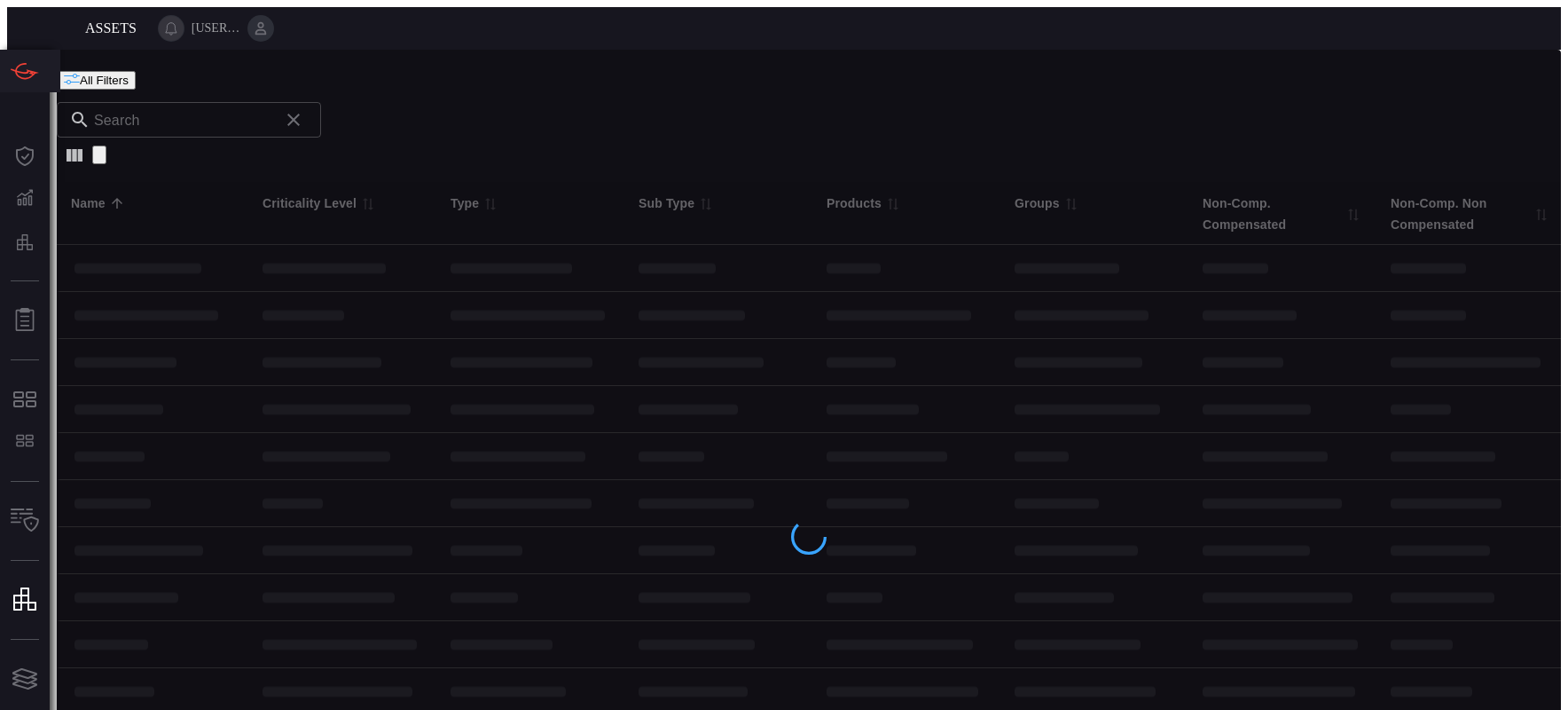 scroll, scrollTop: 0, scrollLeft: 0, axis: both 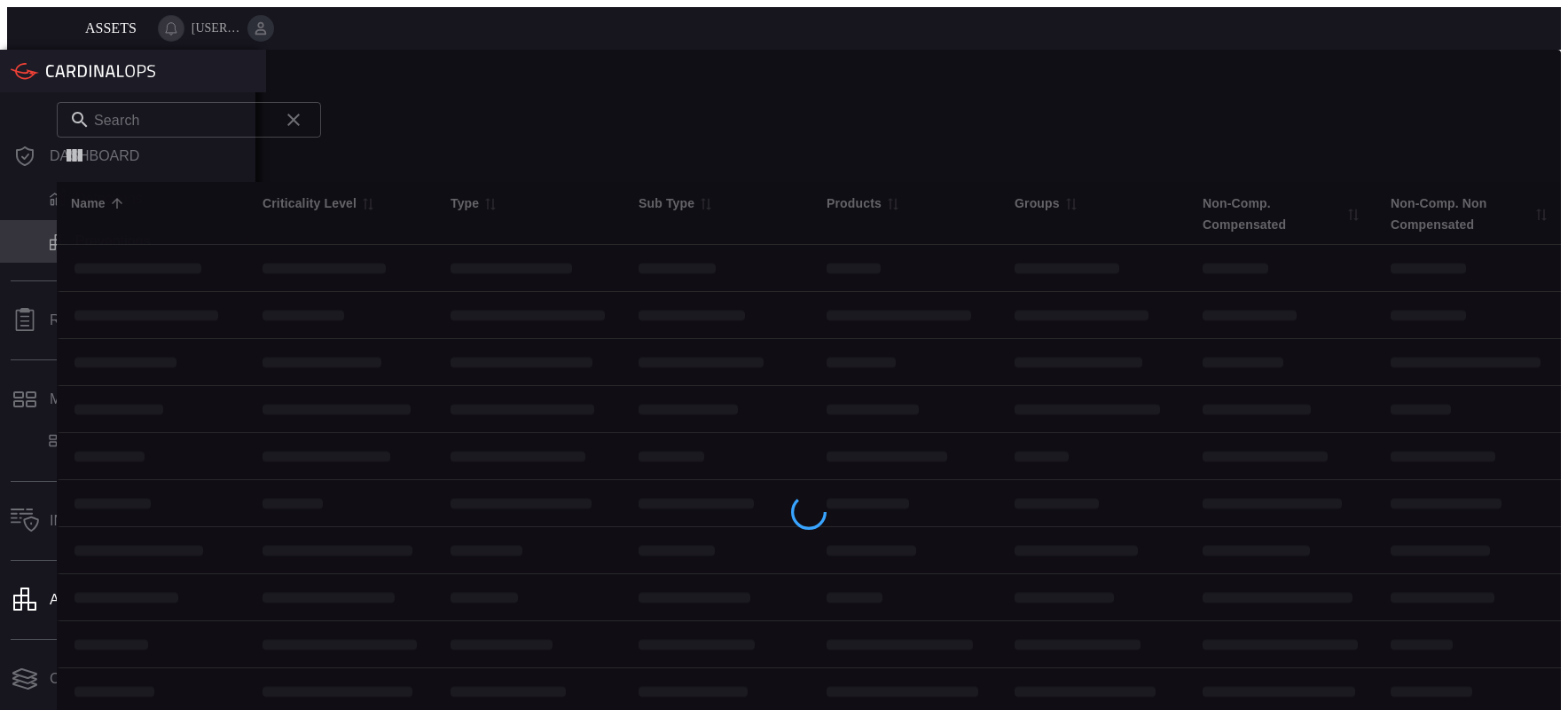 click on "Preventions" at bounding box center (109, 199) 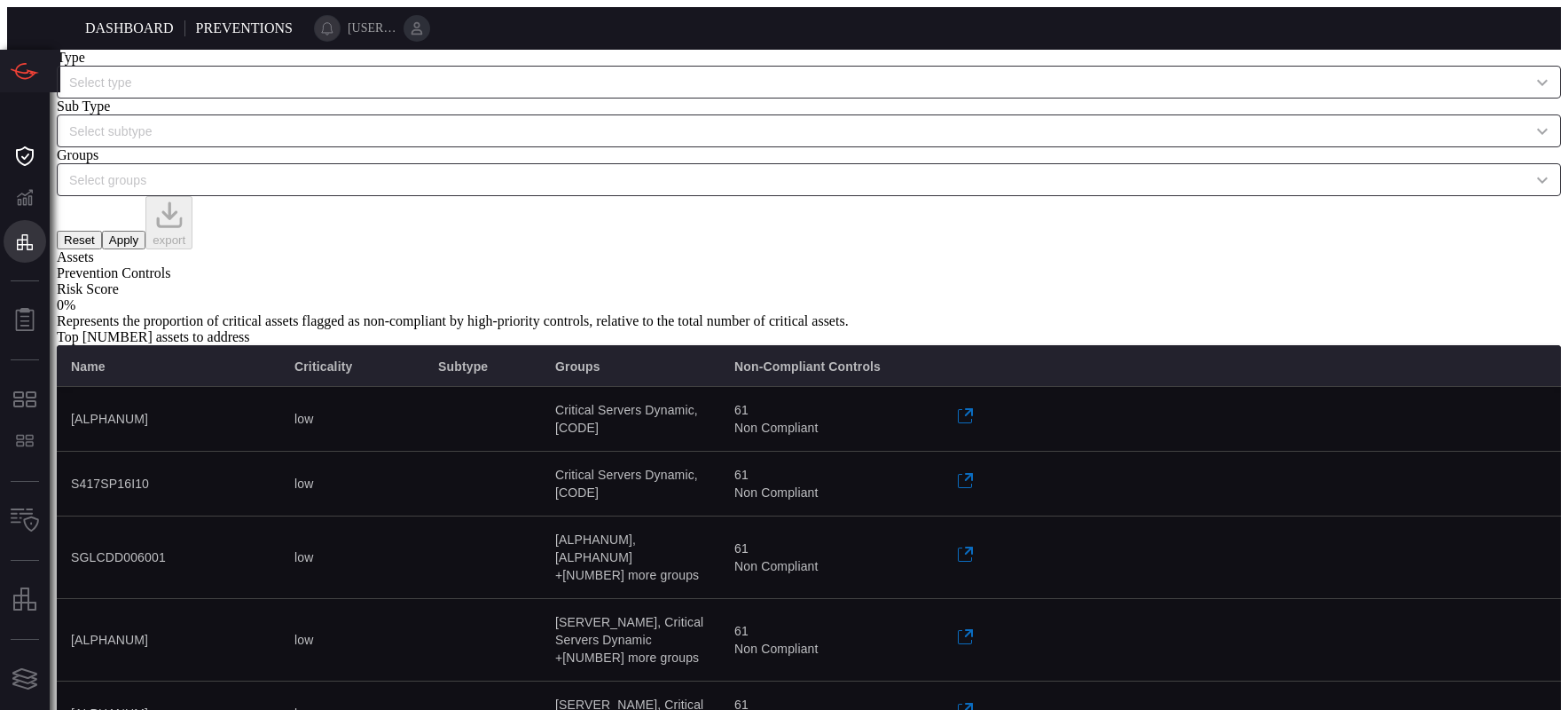 scroll, scrollTop: 0, scrollLeft: 0, axis: both 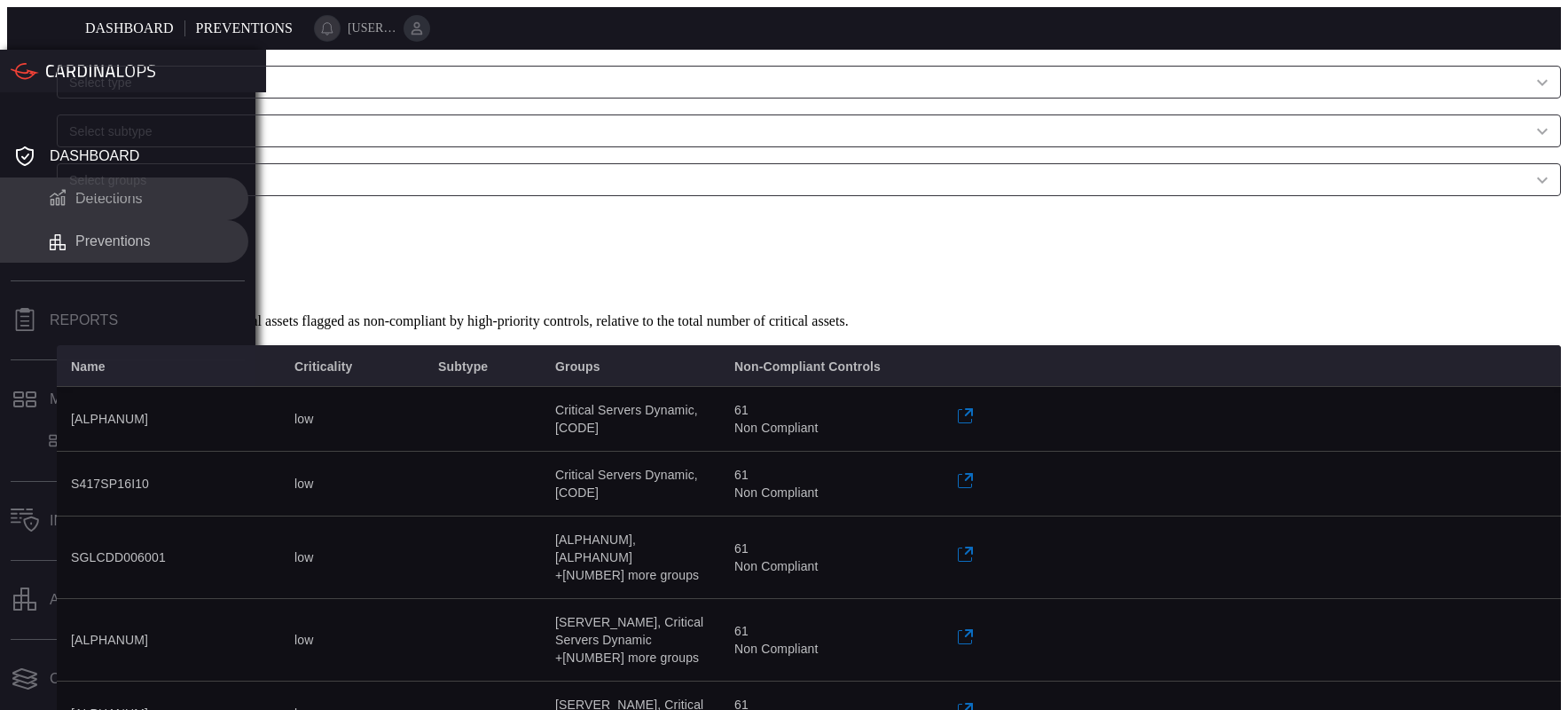 click on "Detections" at bounding box center (109, 199) 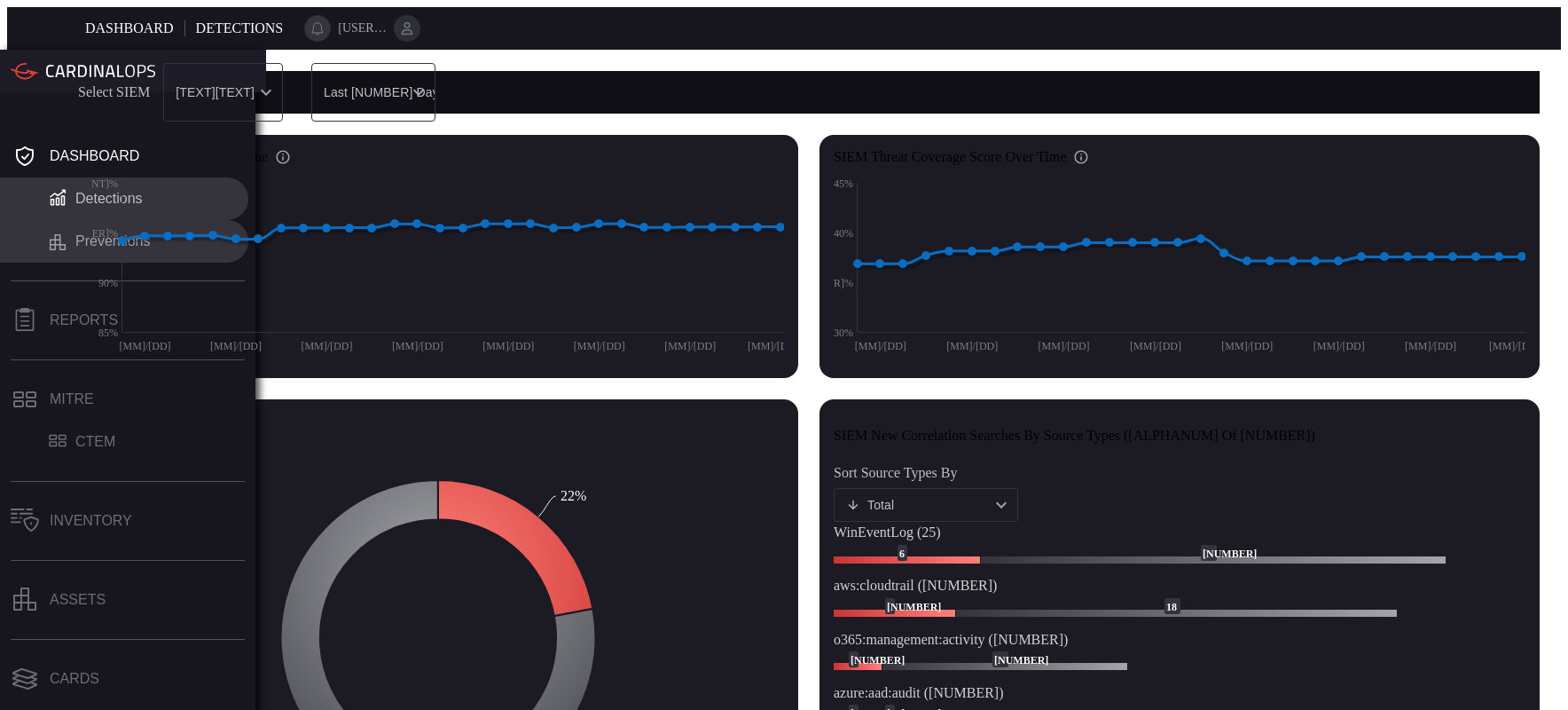 click on "Preventions" at bounding box center [109, 199] 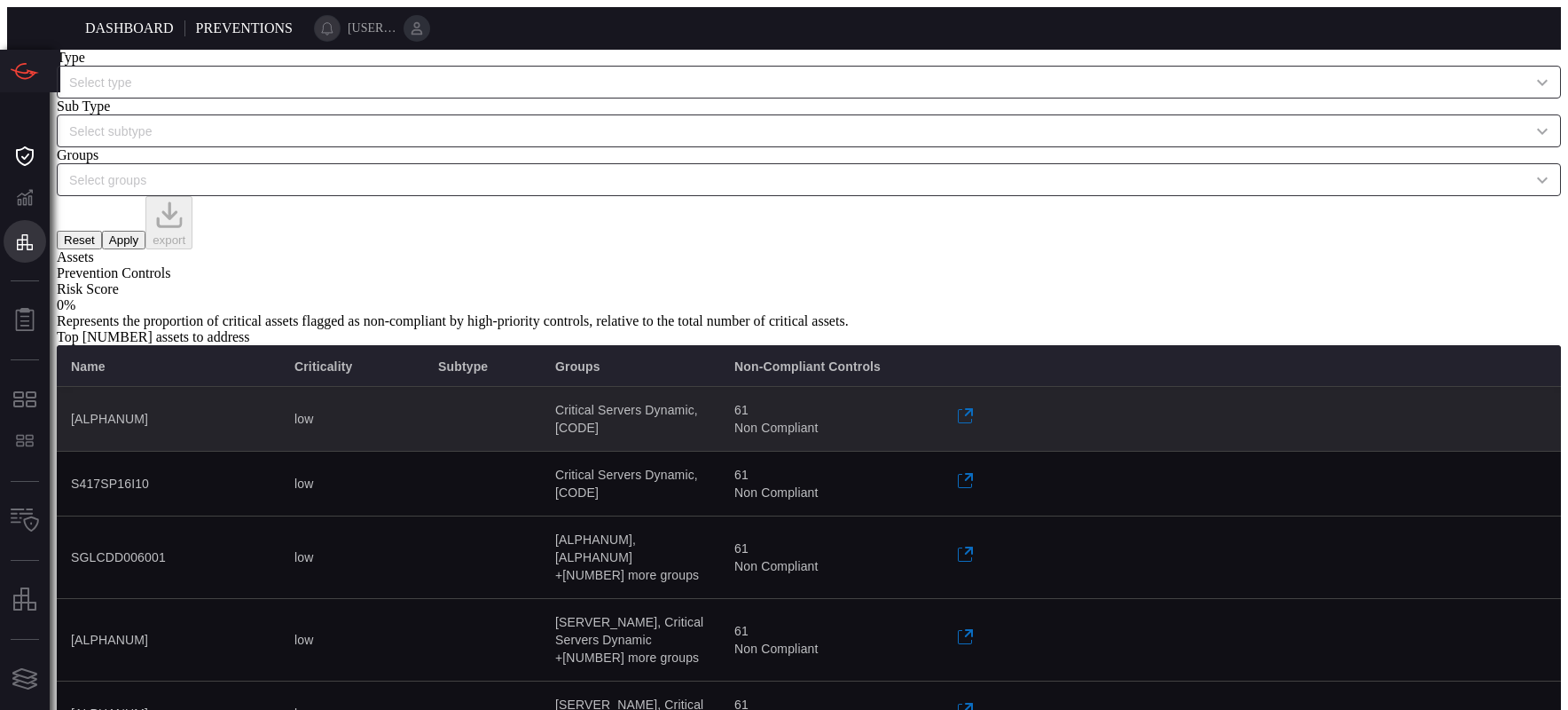 scroll, scrollTop: 146, scrollLeft: 0, axis: vertical 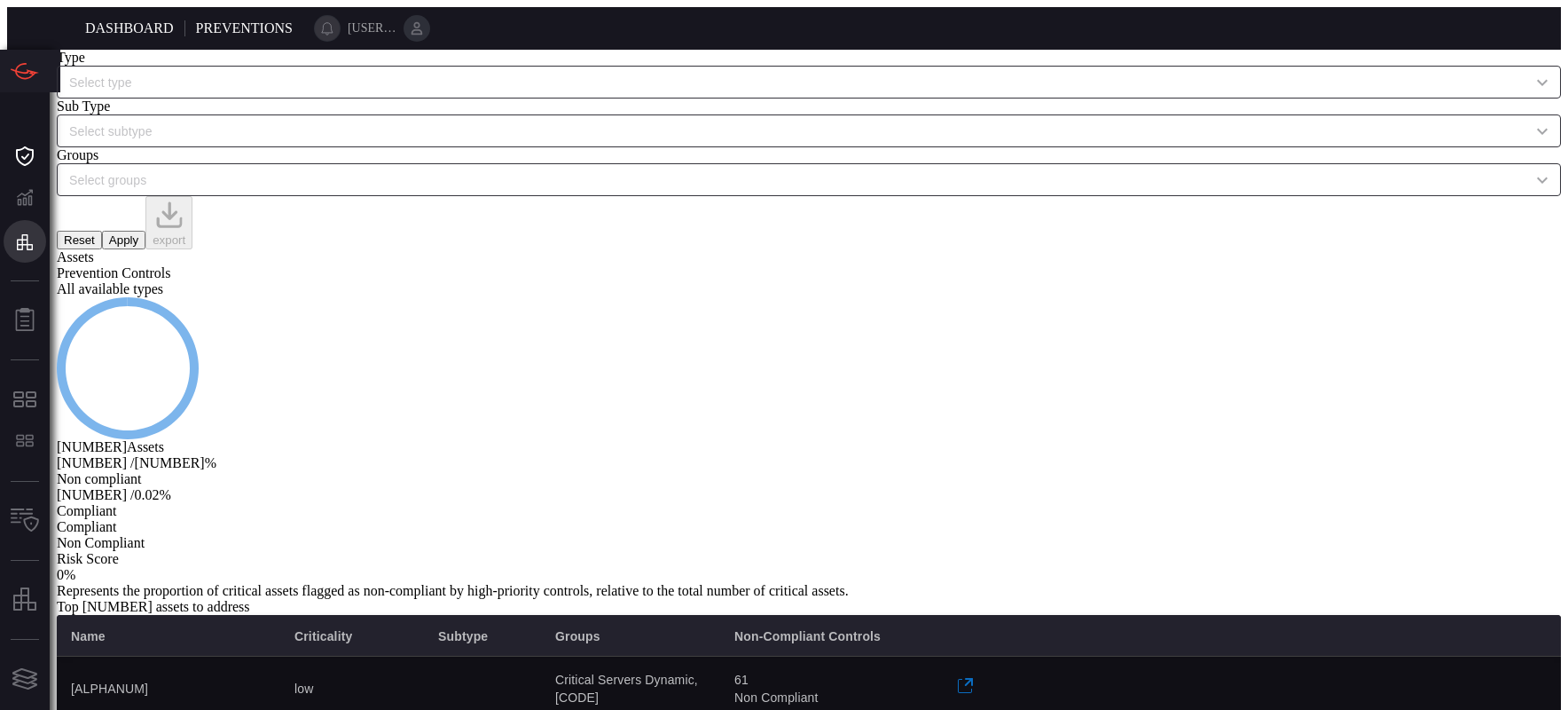 click on "[ALPHANUM] | [ALPHANUM]" at bounding box center (153, 1123) 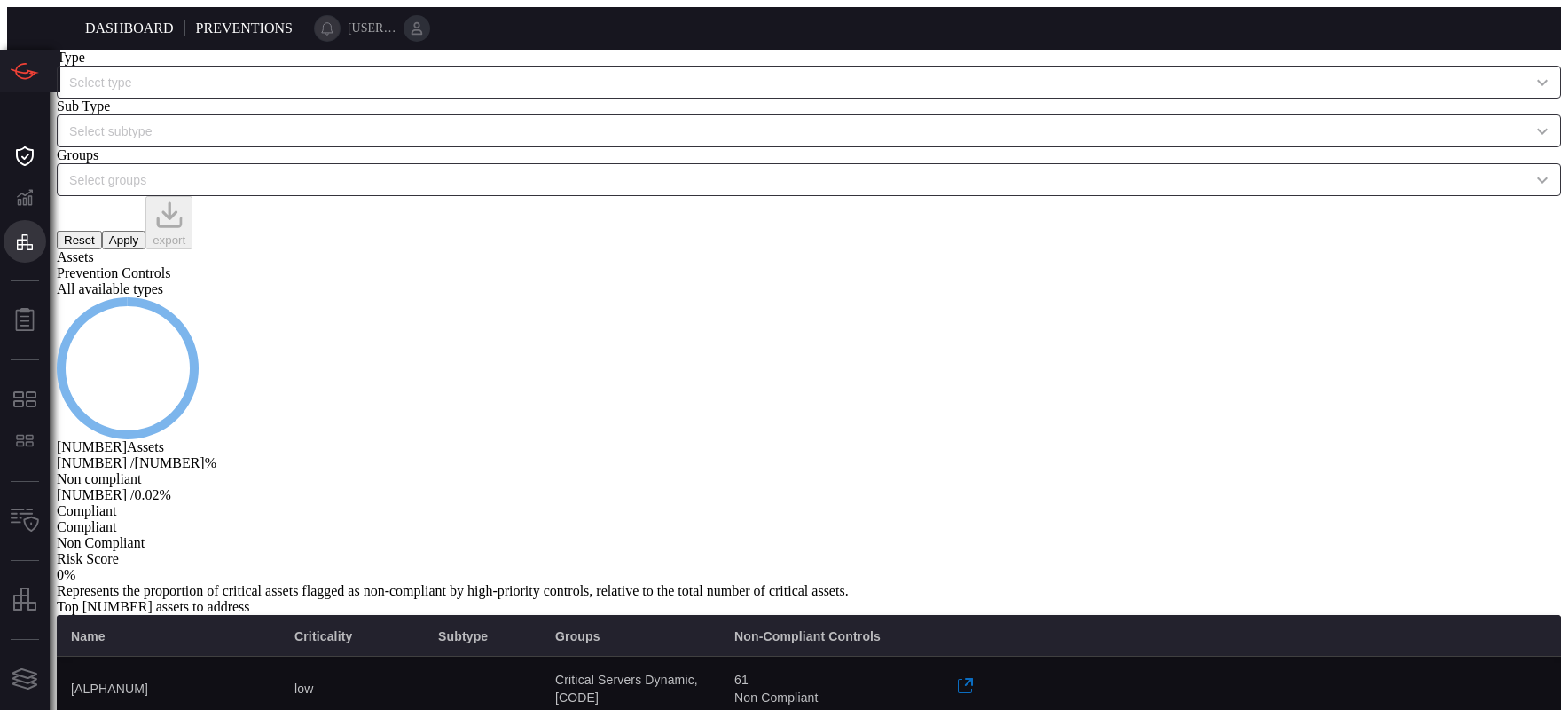 click at bounding box center [82, 1099] 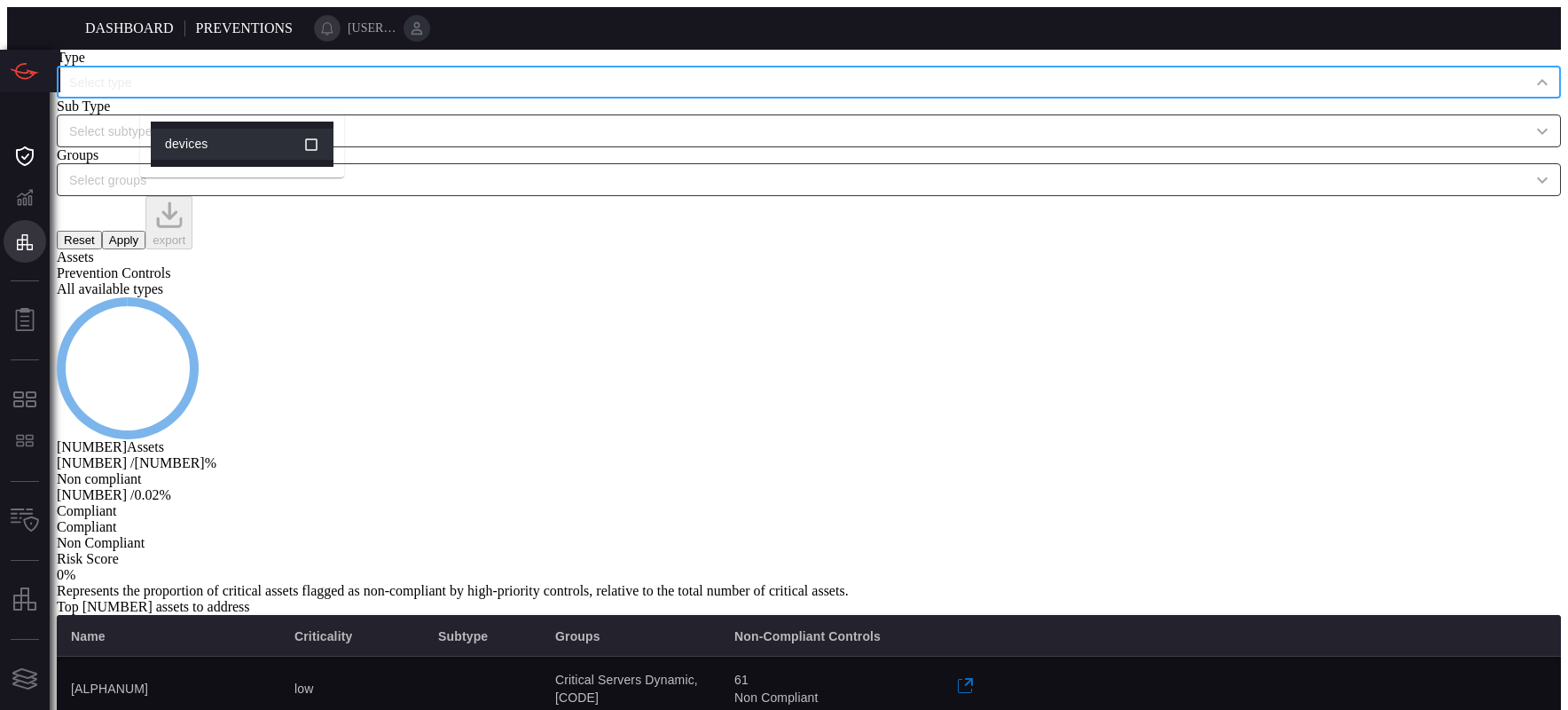 click on "devices" at bounding box center [234, 144] 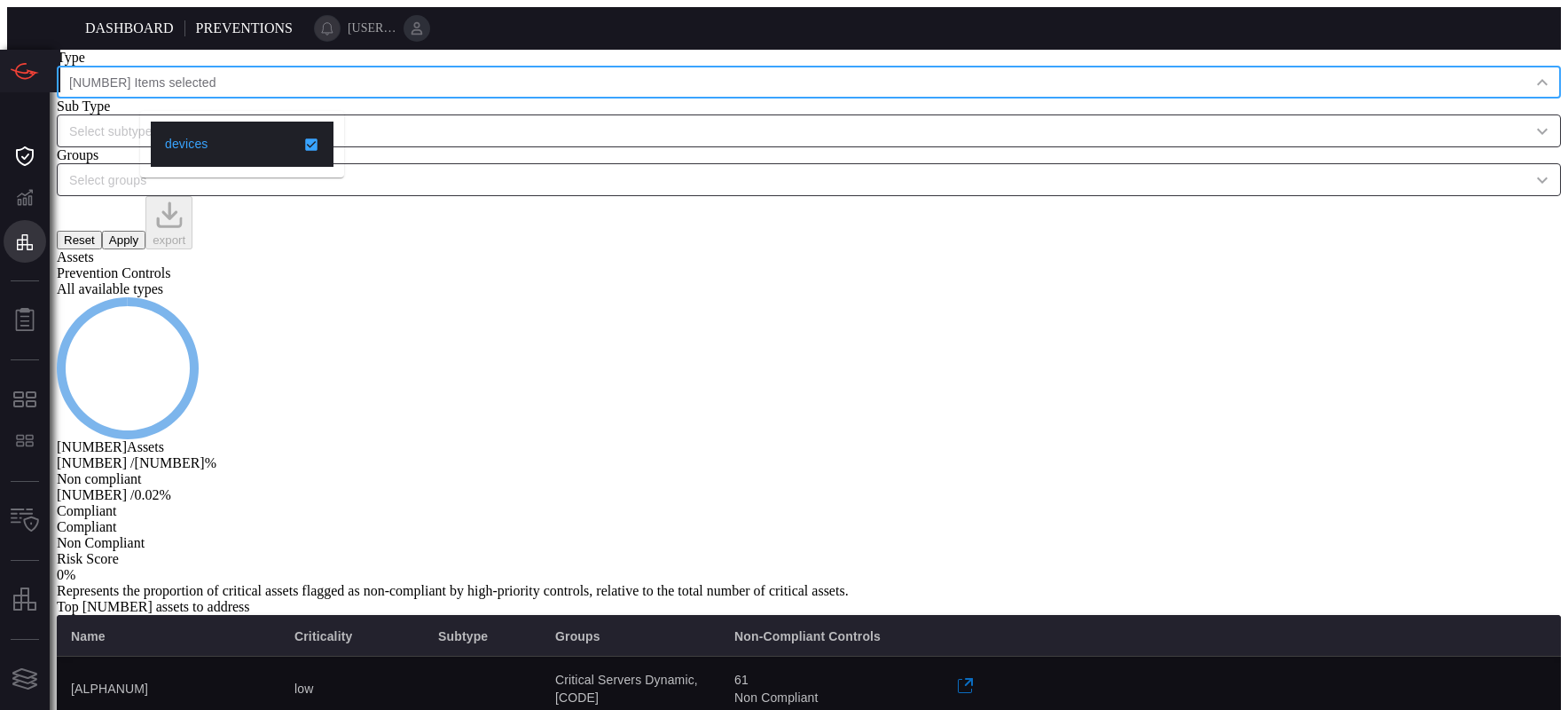 drag, startPoint x: 523, startPoint y: 114, endPoint x: 526, endPoint y: 105, distance: 9.486833 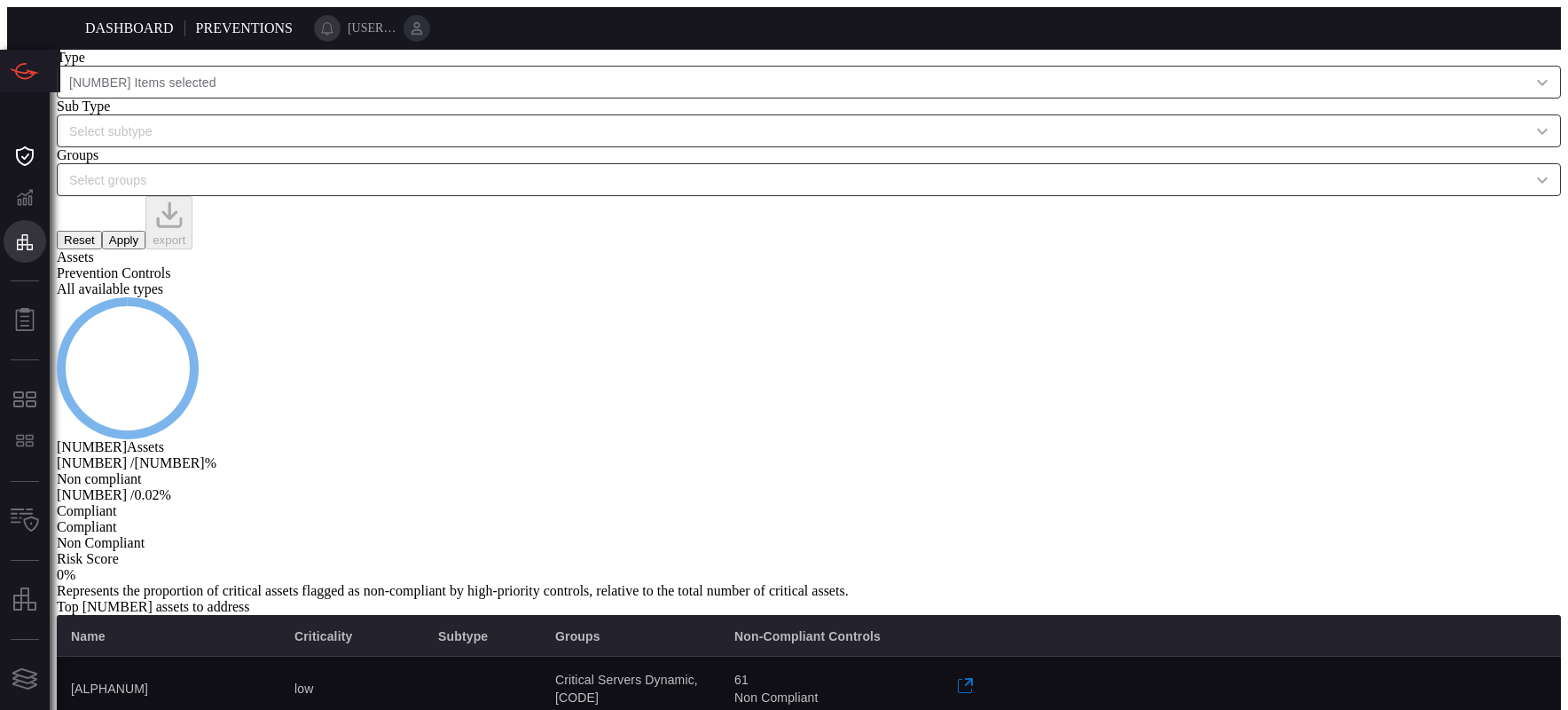 click at bounding box center (794, 130) 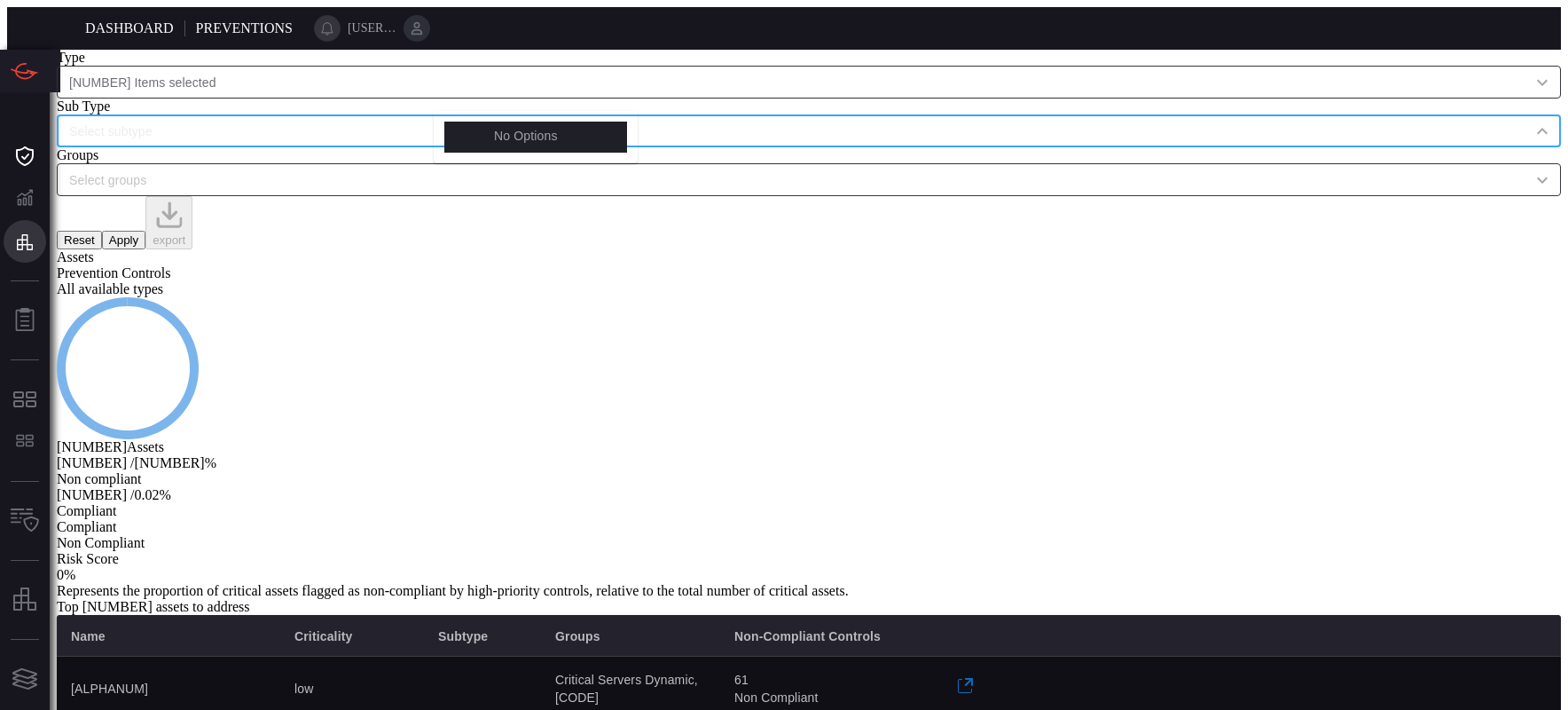 click at bounding box center (794, 179) 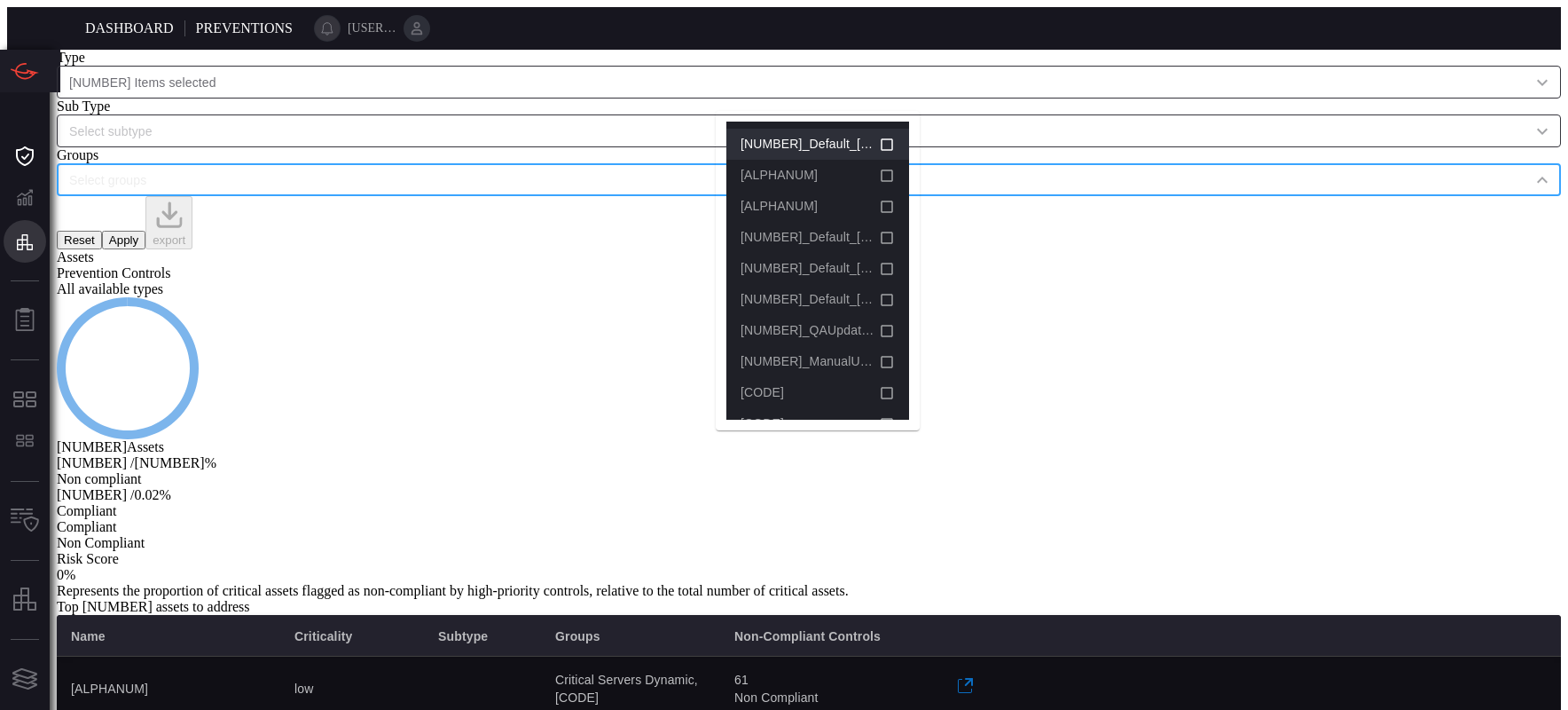 click at bounding box center [887, 145] 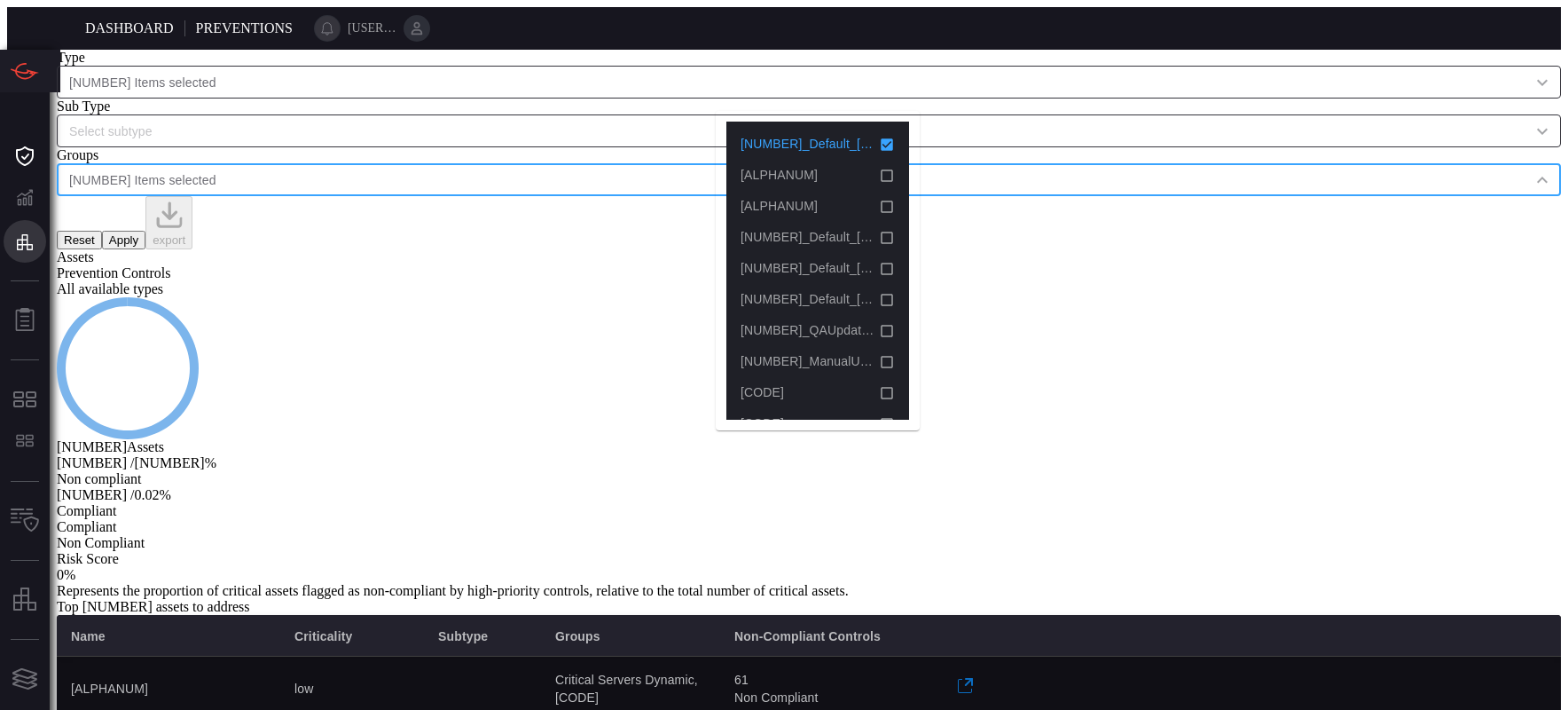 click on "Apply" at bounding box center [123, 240] 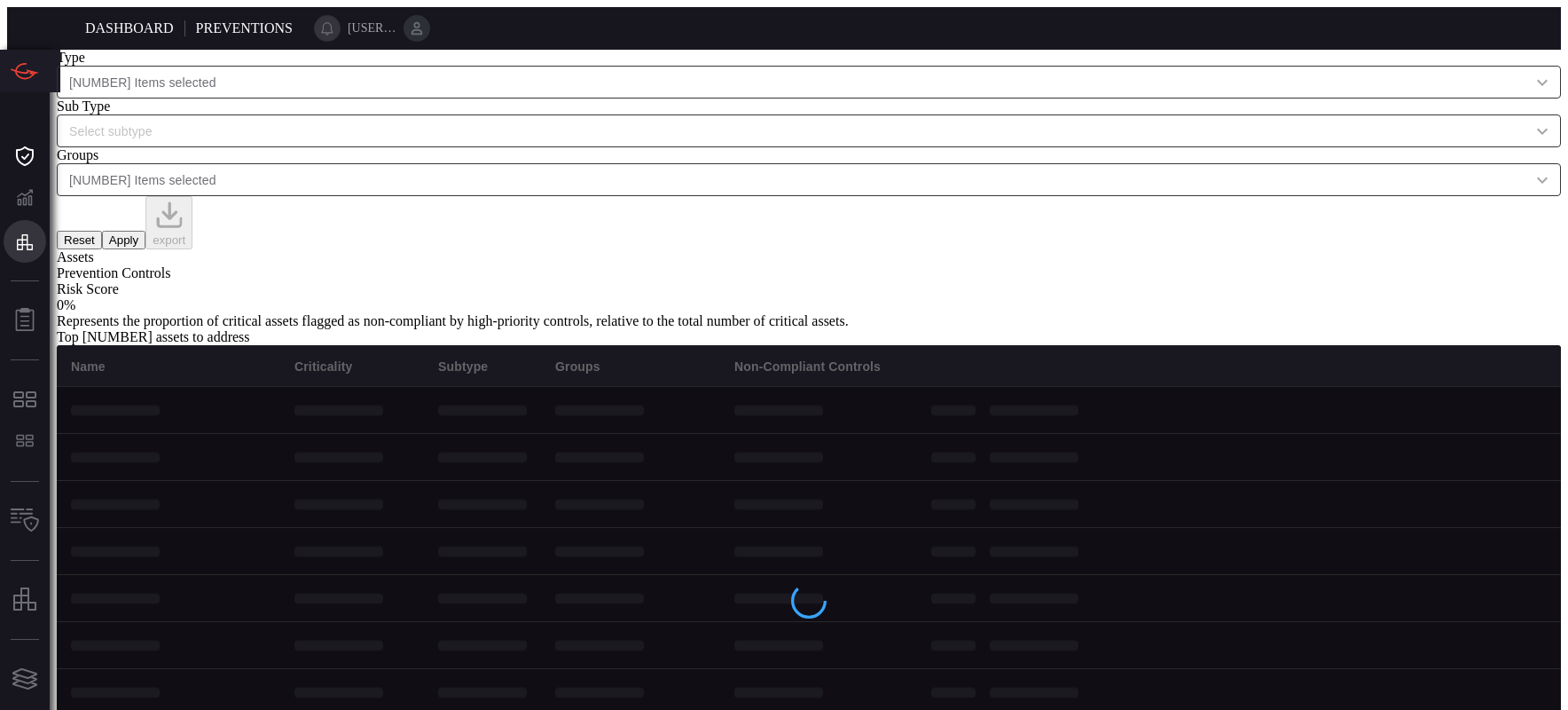 scroll, scrollTop: 84, scrollLeft: 0, axis: vertical 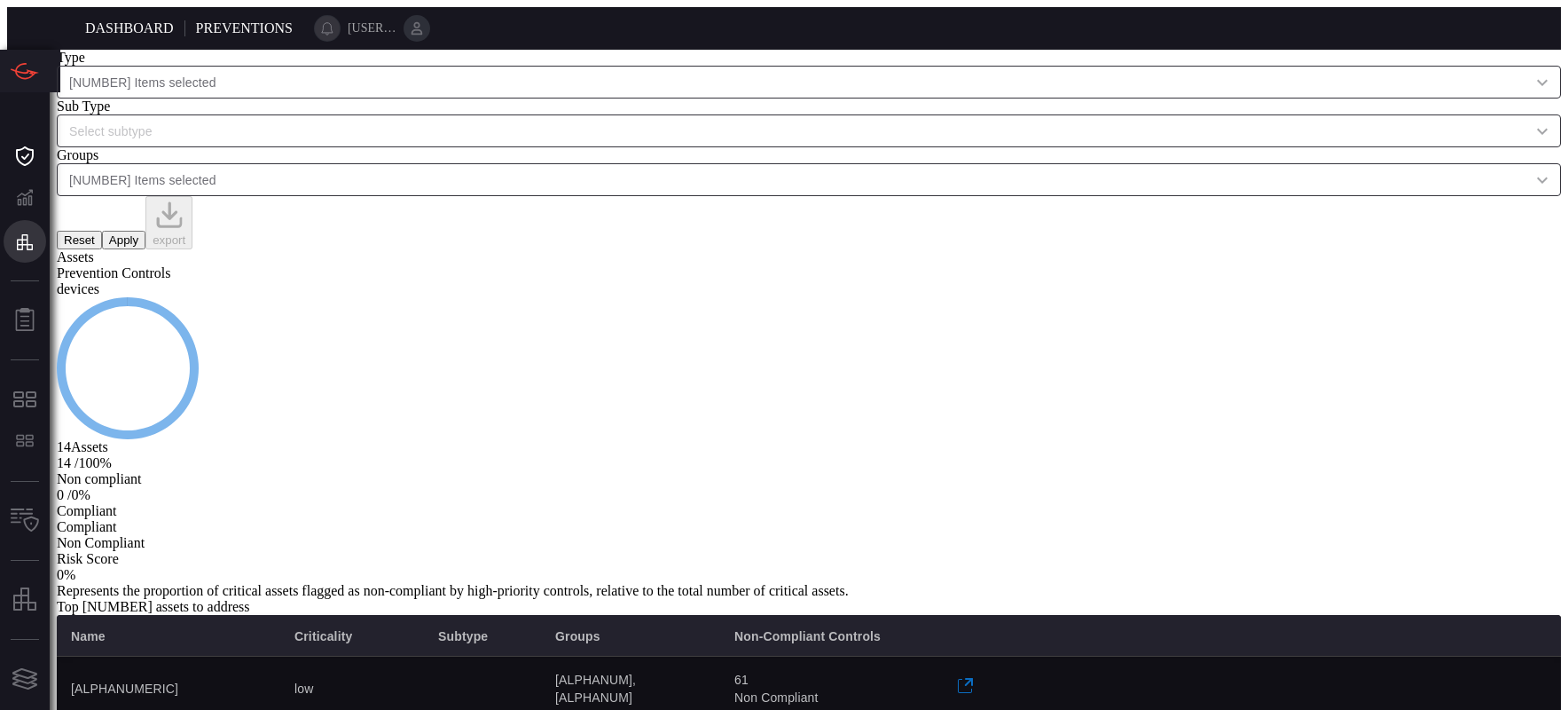 click at bounding box center (1542, 130) 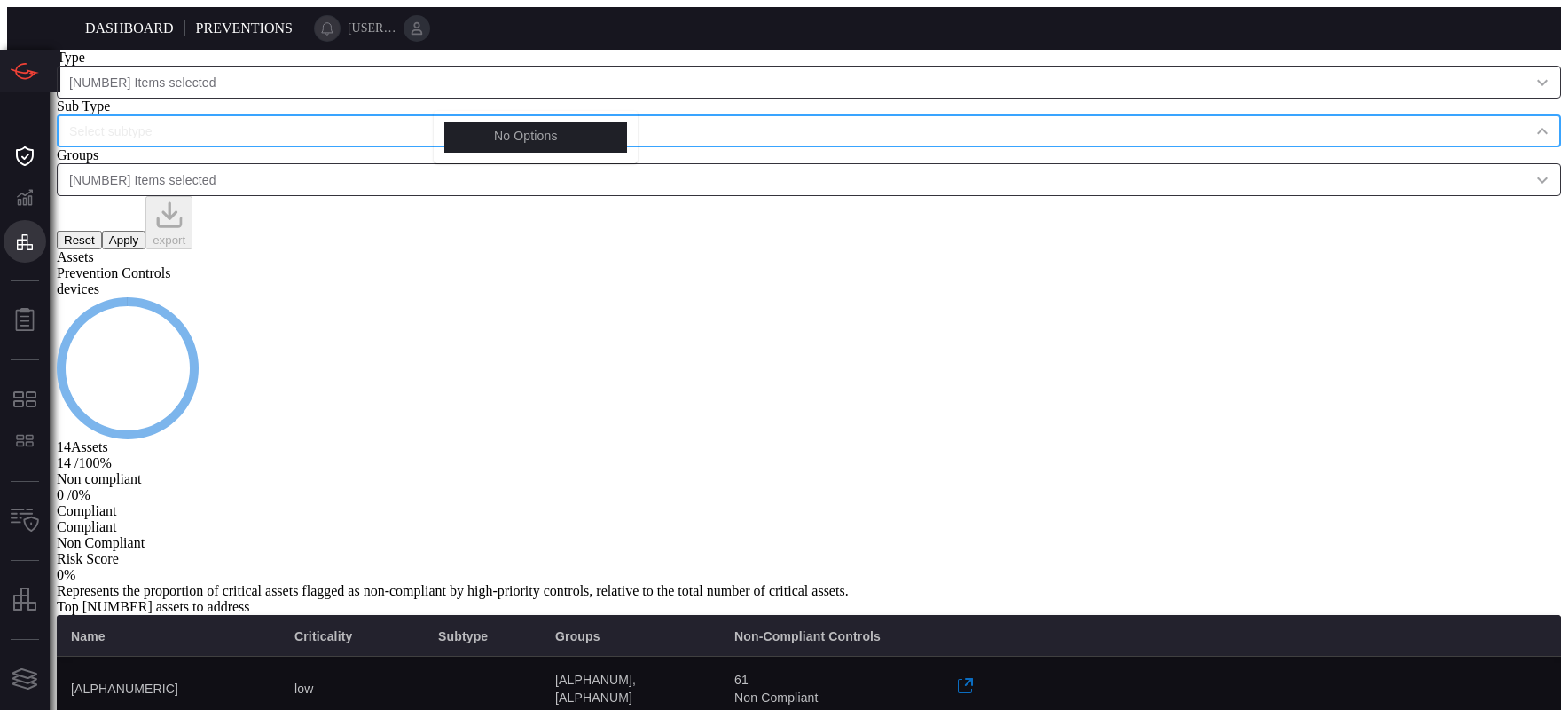 click on "[NUMBER] Items selected" at bounding box center (143, 180) 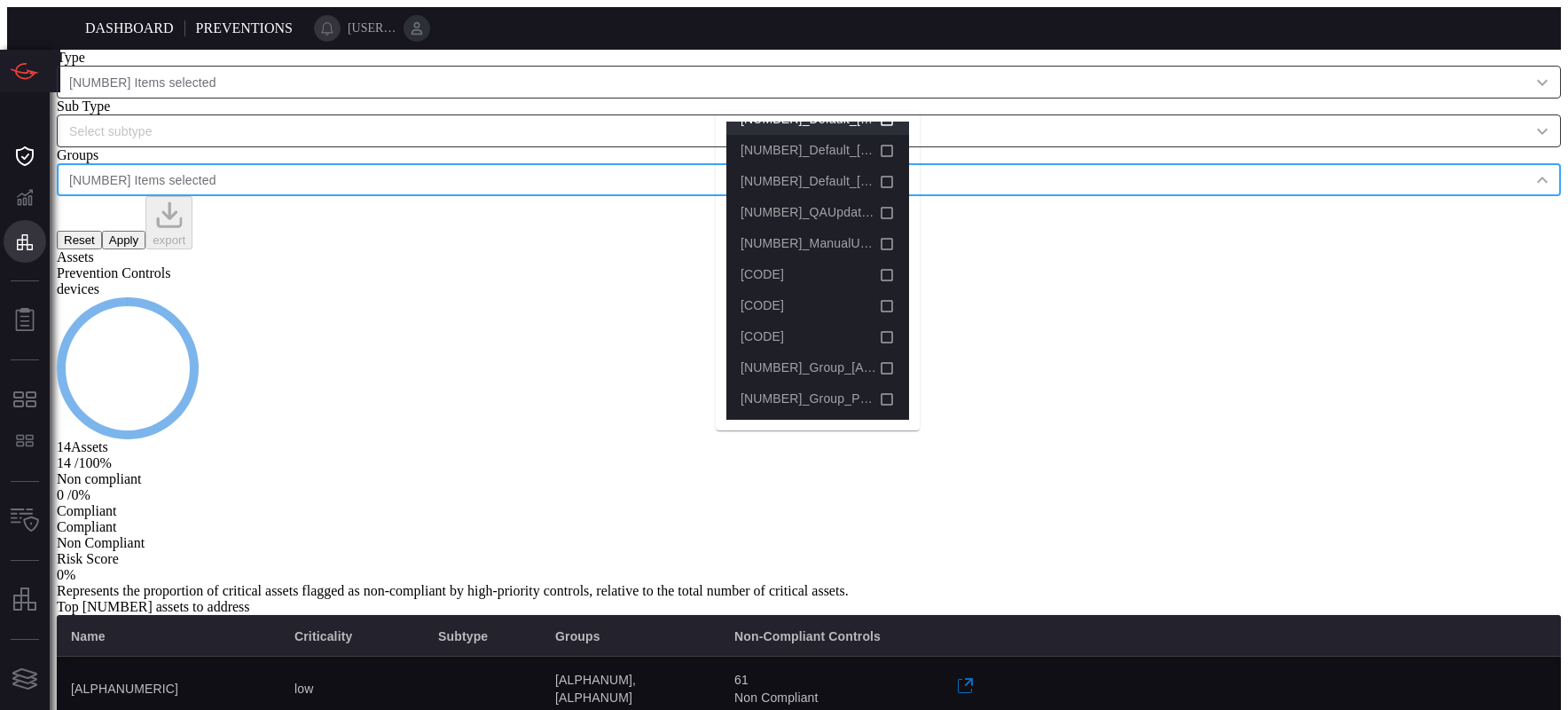 scroll, scrollTop: 0, scrollLeft: 0, axis: both 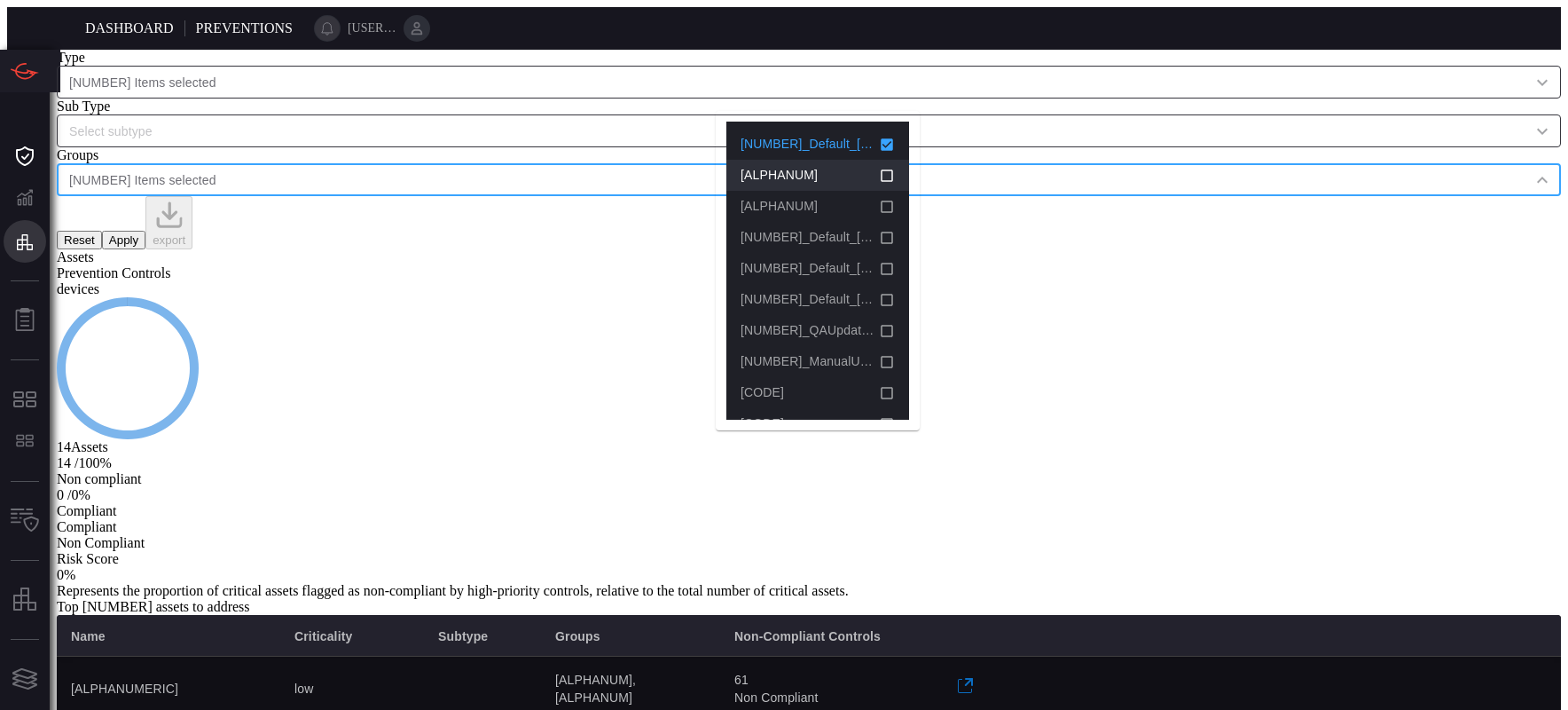 click at bounding box center [887, 176] 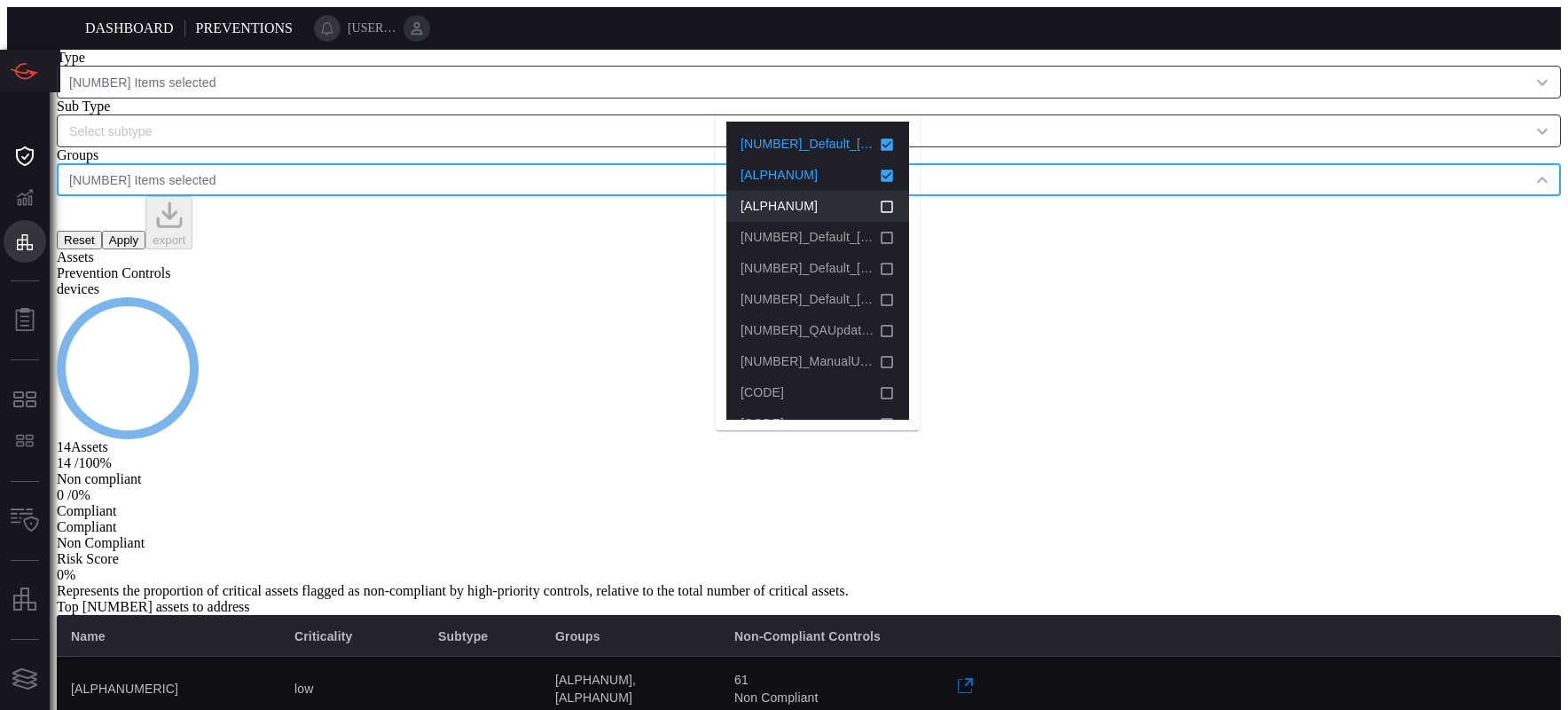 click at bounding box center [887, 207] 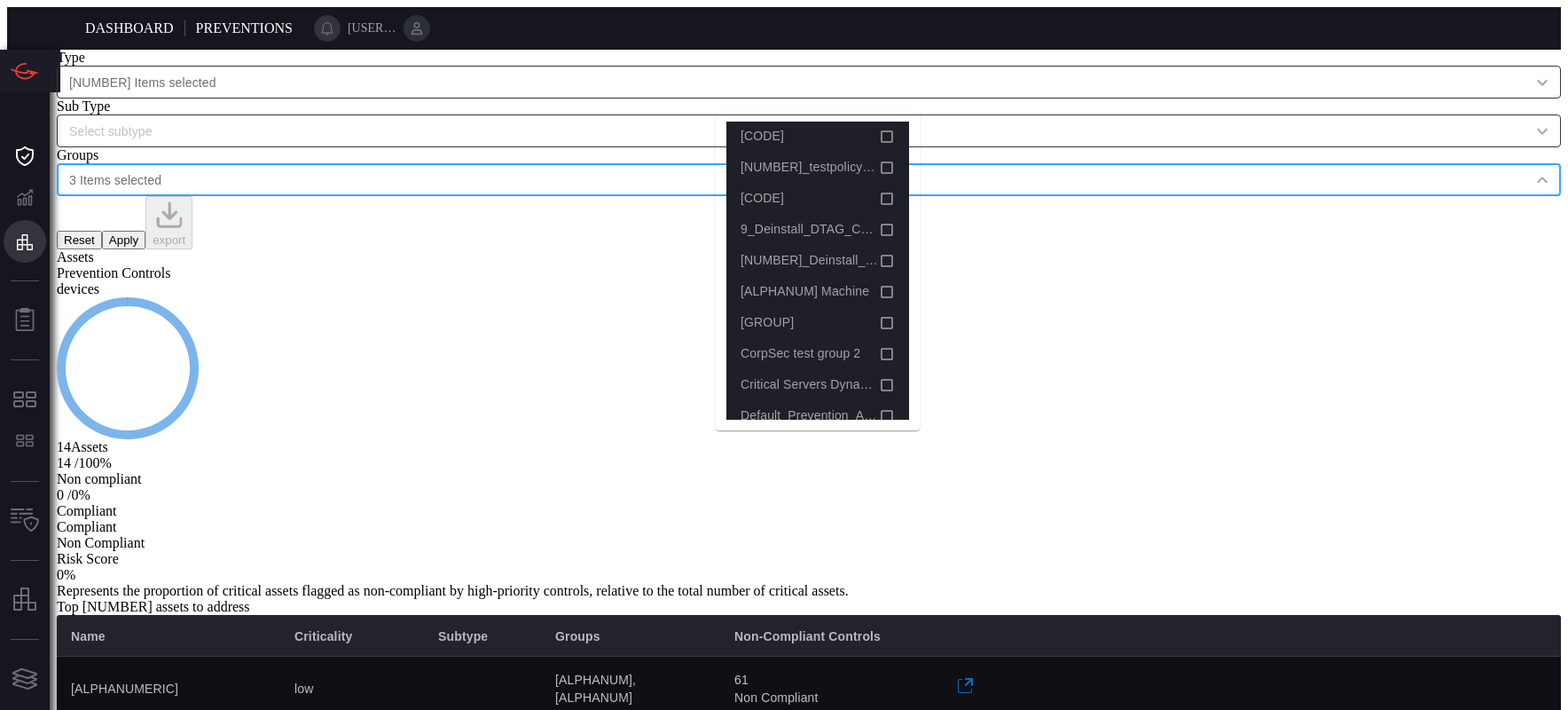 scroll, scrollTop: 0, scrollLeft: 0, axis: both 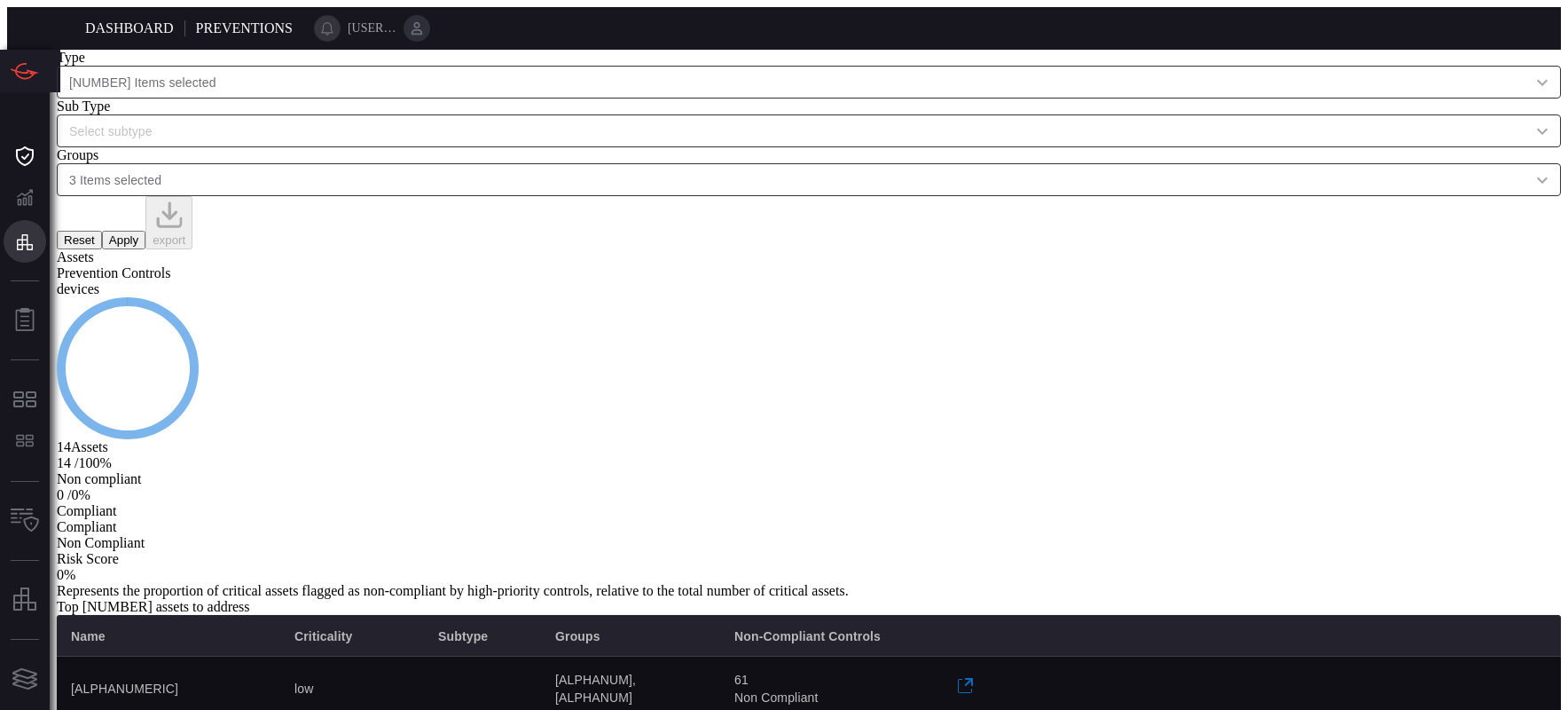 click on "Apply" at bounding box center (123, 240) 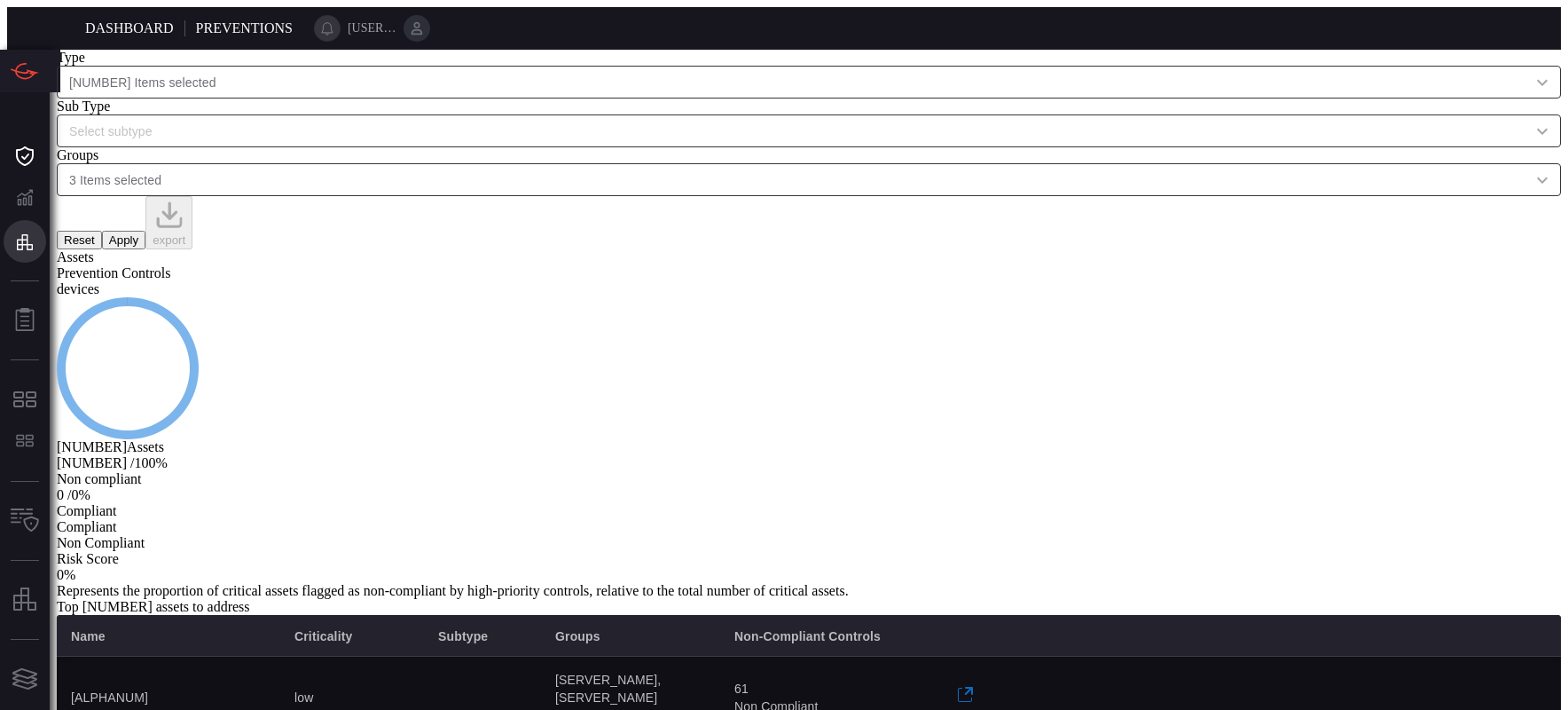 scroll, scrollTop: 41, scrollLeft: 0, axis: vertical 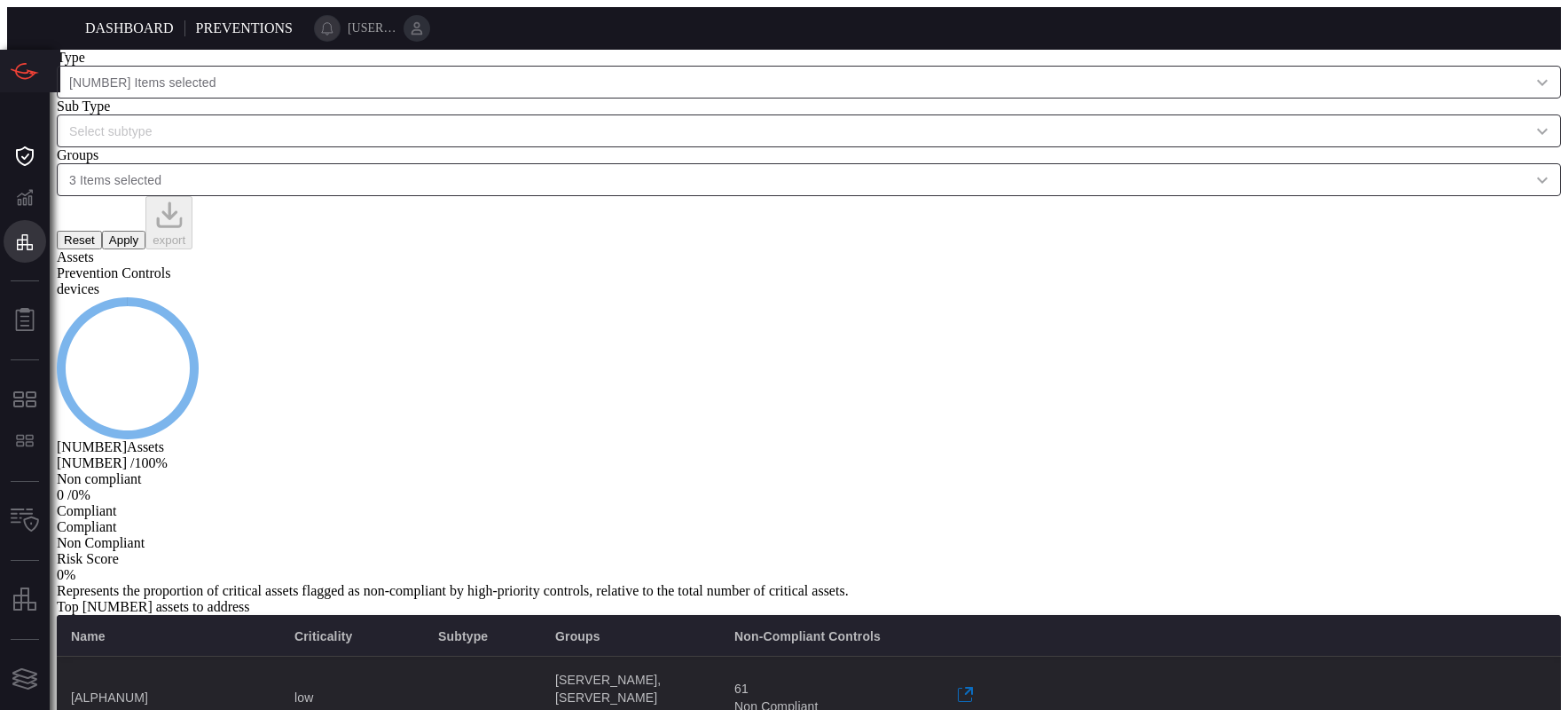 click on "[NUMBER] Non Compliant" at bounding box center [819, 698] 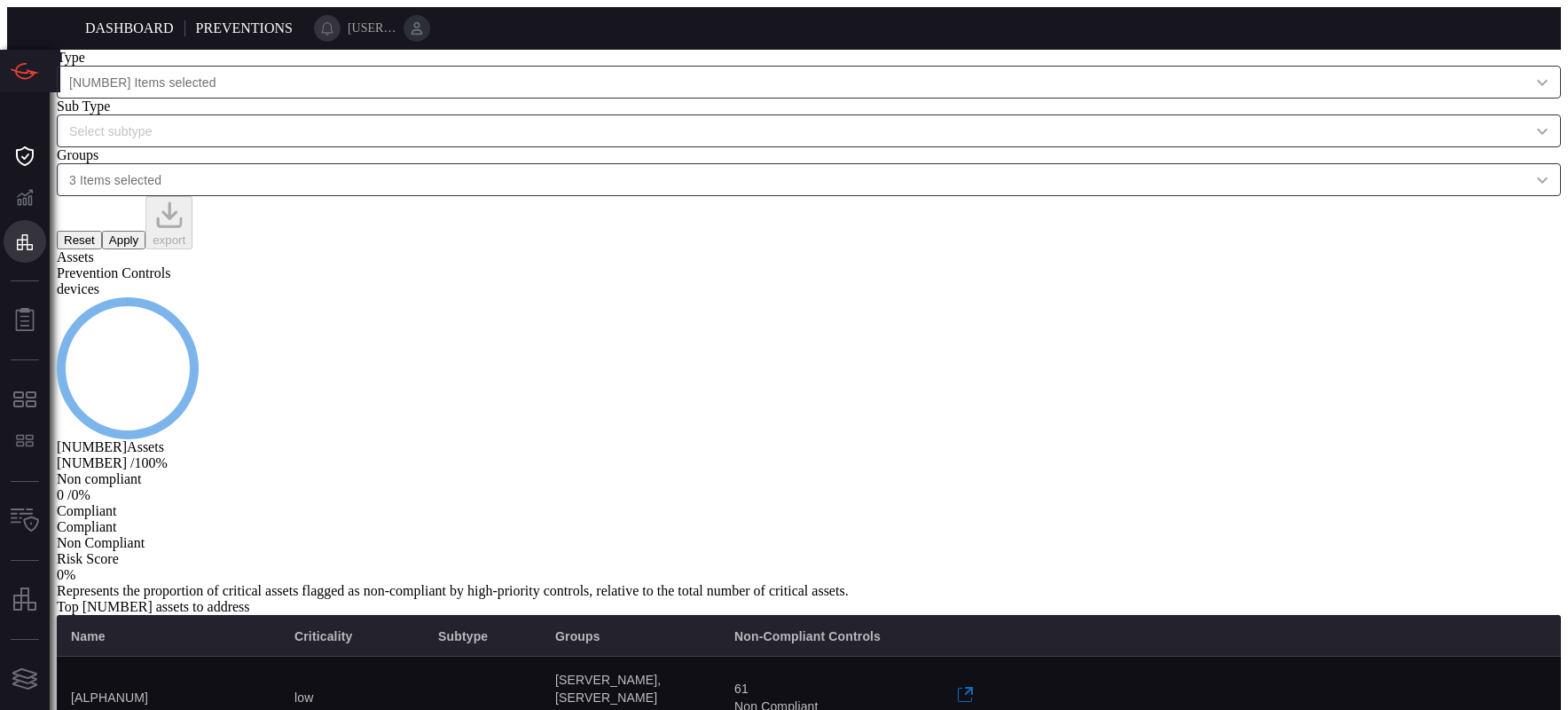 scroll, scrollTop: 0, scrollLeft: 0, axis: both 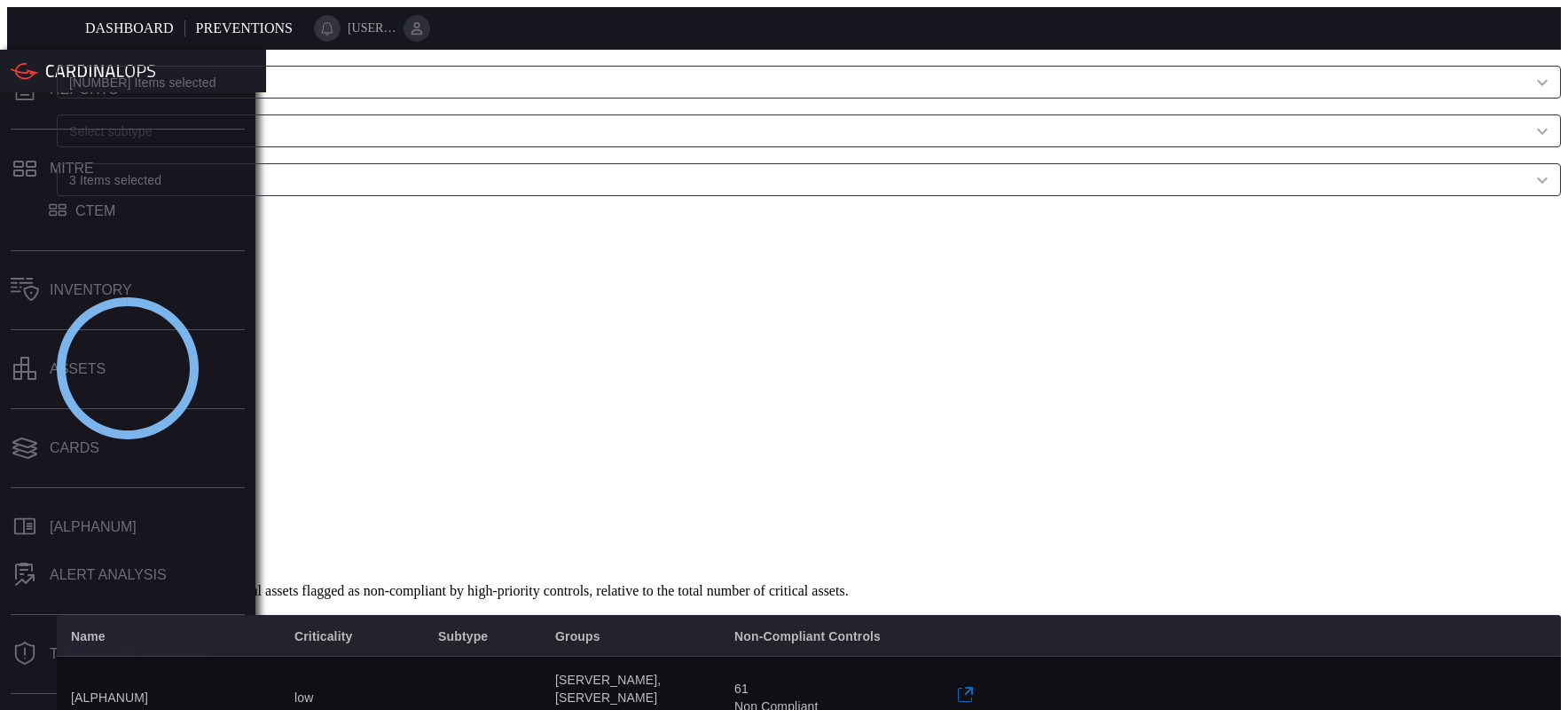 click on "Preferences" at bounding box center [103, 781] 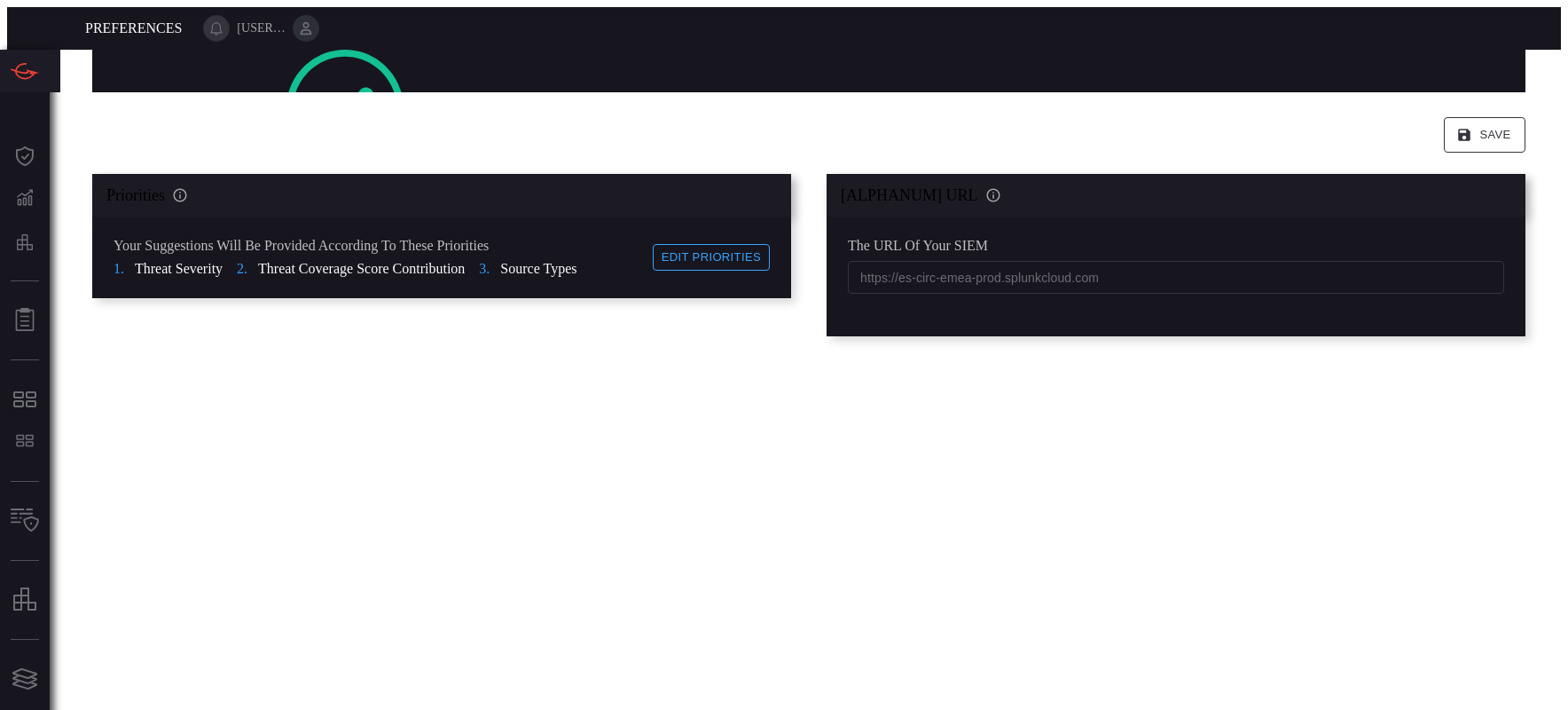 click on "Integrations" at bounding box center (137, 176) 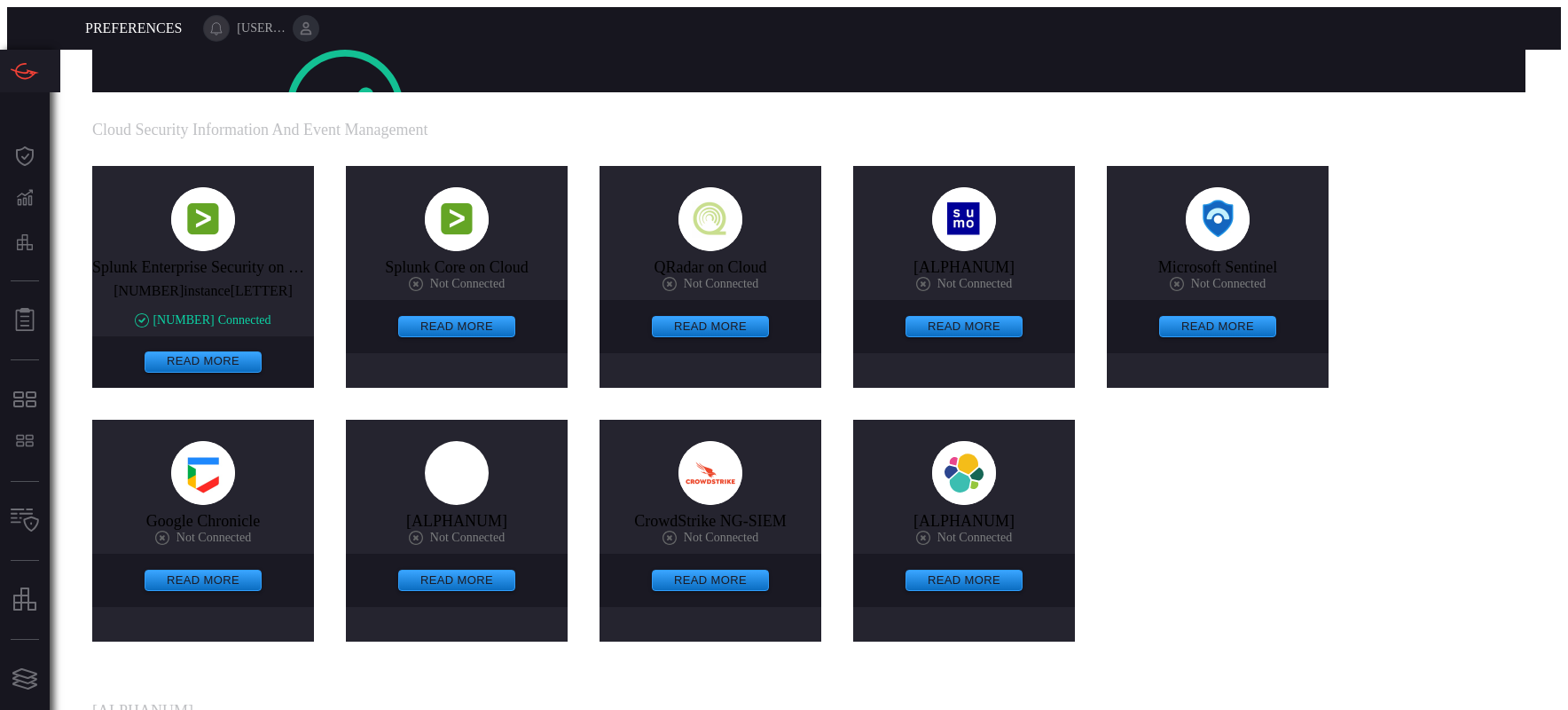 scroll, scrollTop: 1259, scrollLeft: 0, axis: vertical 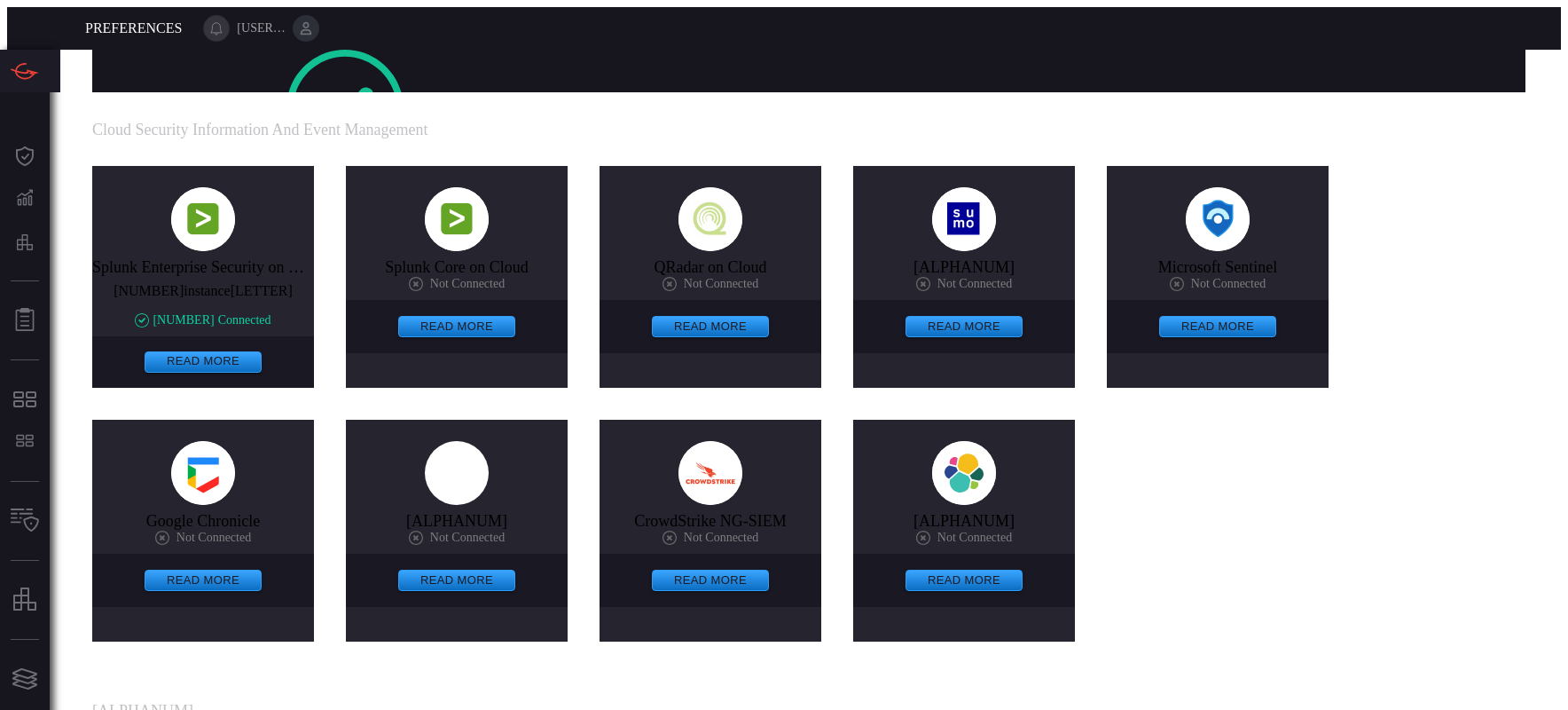 click on "[BRAND] Falcon" at bounding box center [457, 1831] 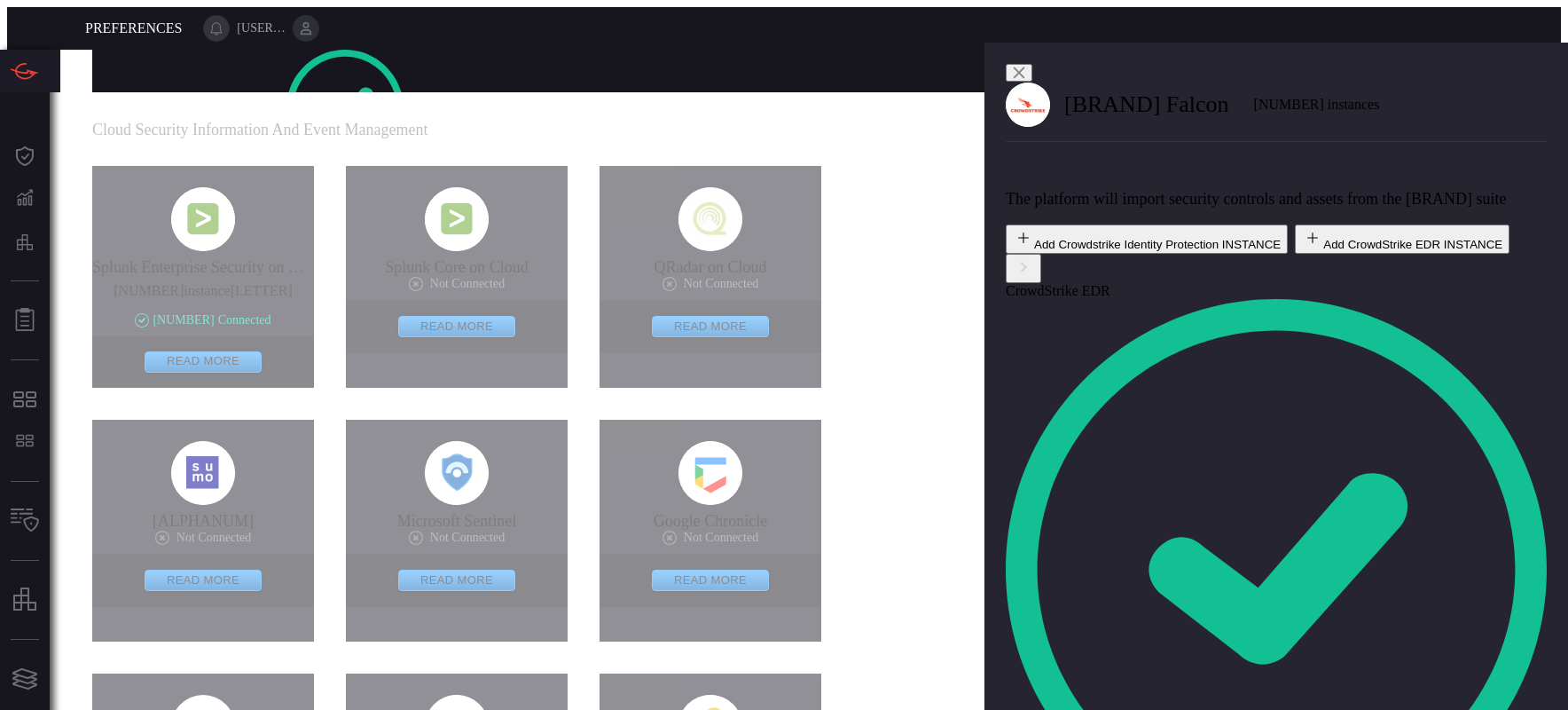 click on "Add Crowdstrike Identity Protection INSTANCE" at bounding box center [1147, 239] 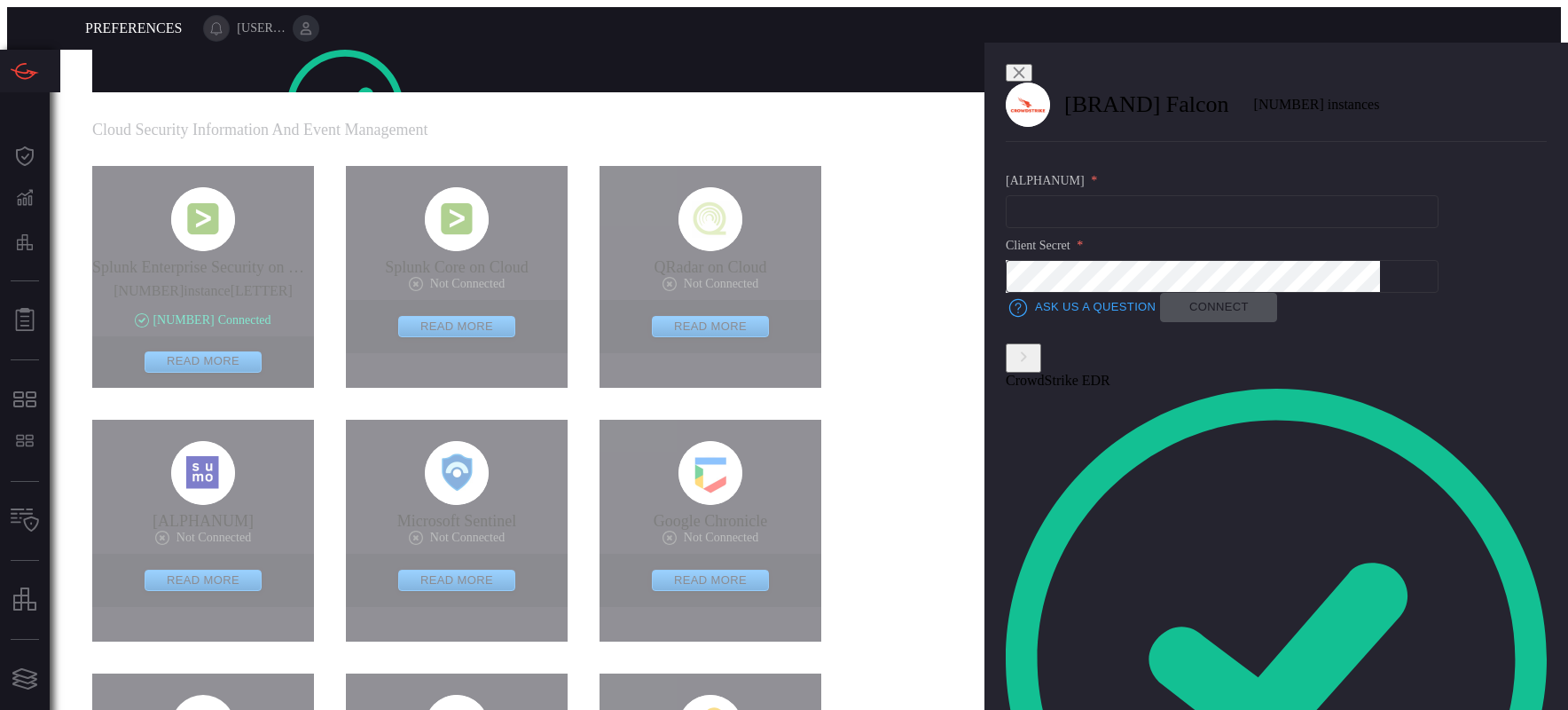 scroll, scrollTop: 107, scrollLeft: 0, axis: vertical 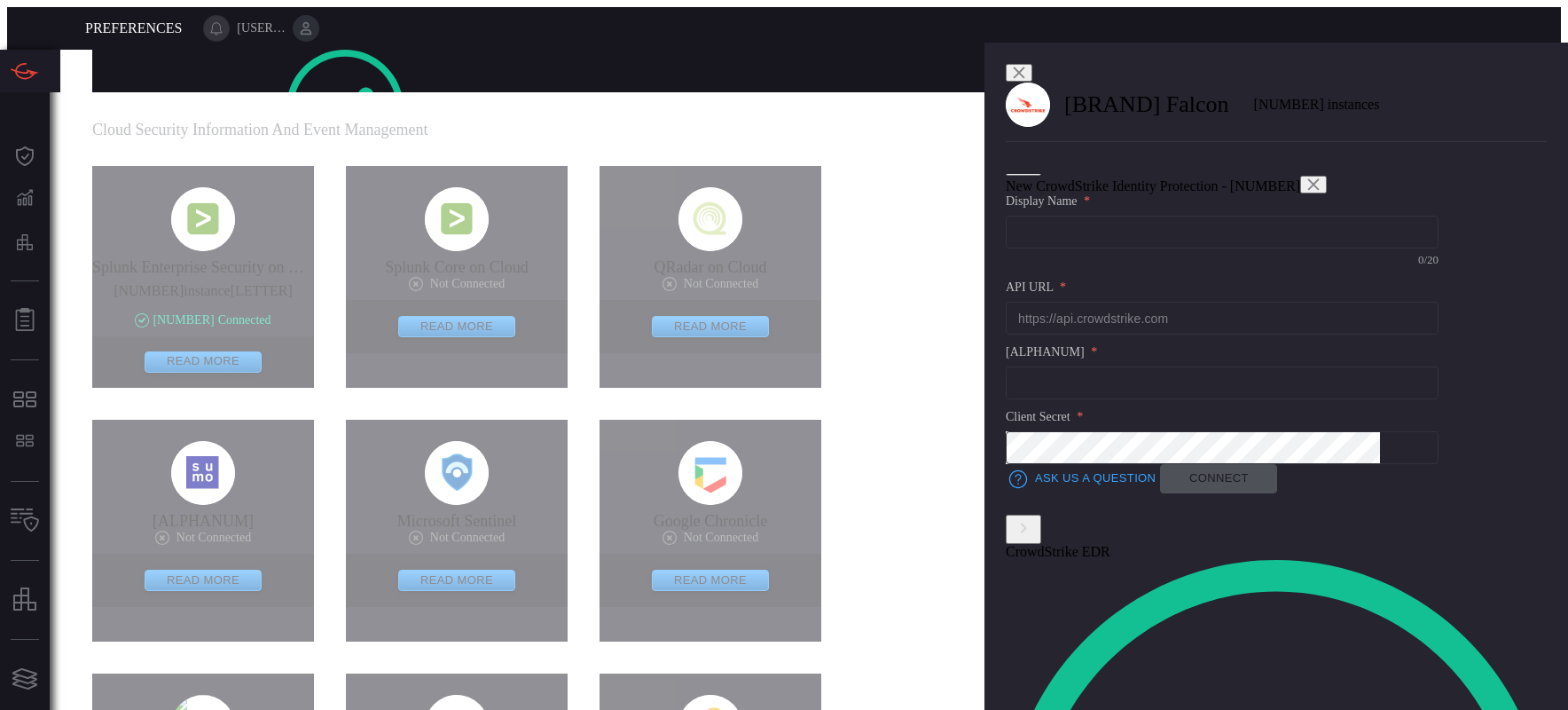 click at bounding box center [1313, 185] 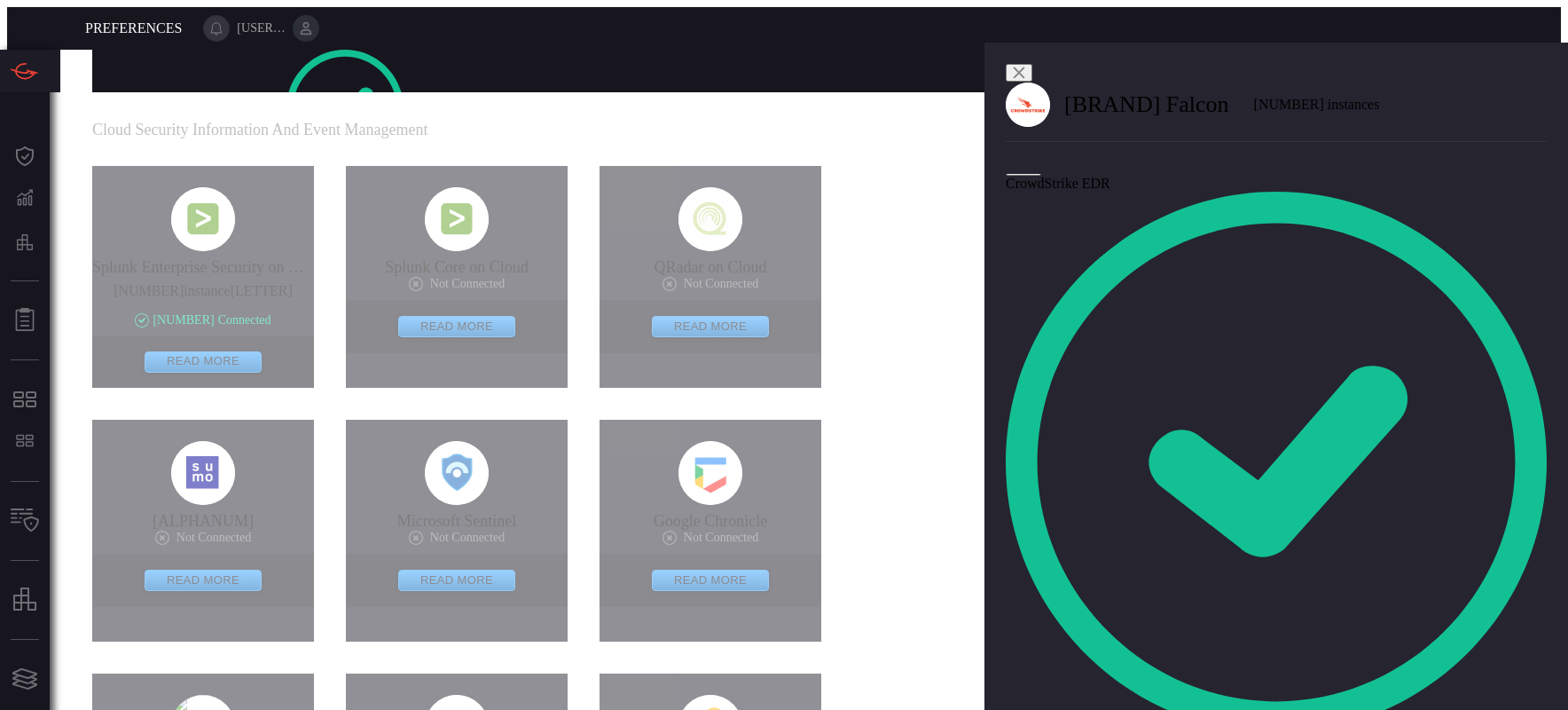 scroll, scrollTop: 0, scrollLeft: 0, axis: both 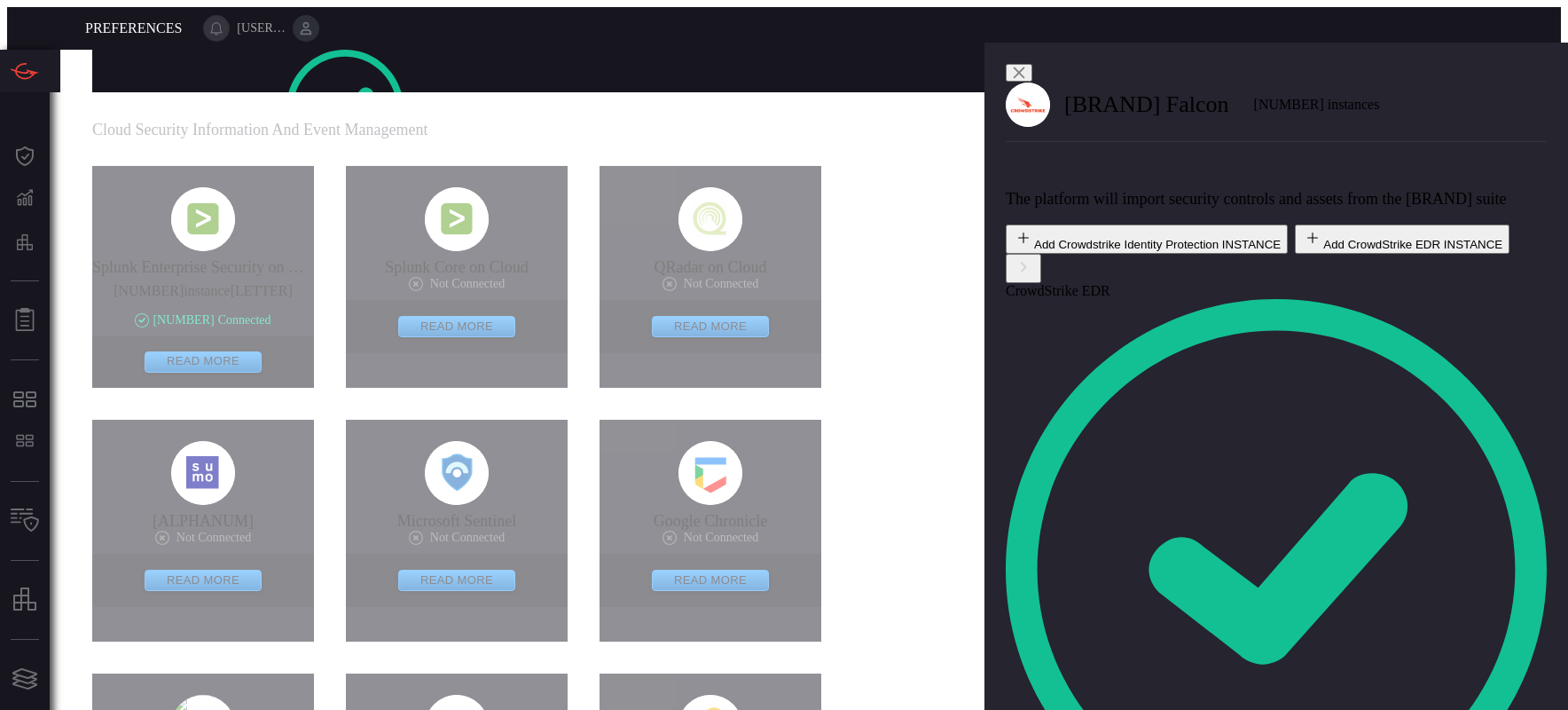 click at bounding box center [1023, 266] 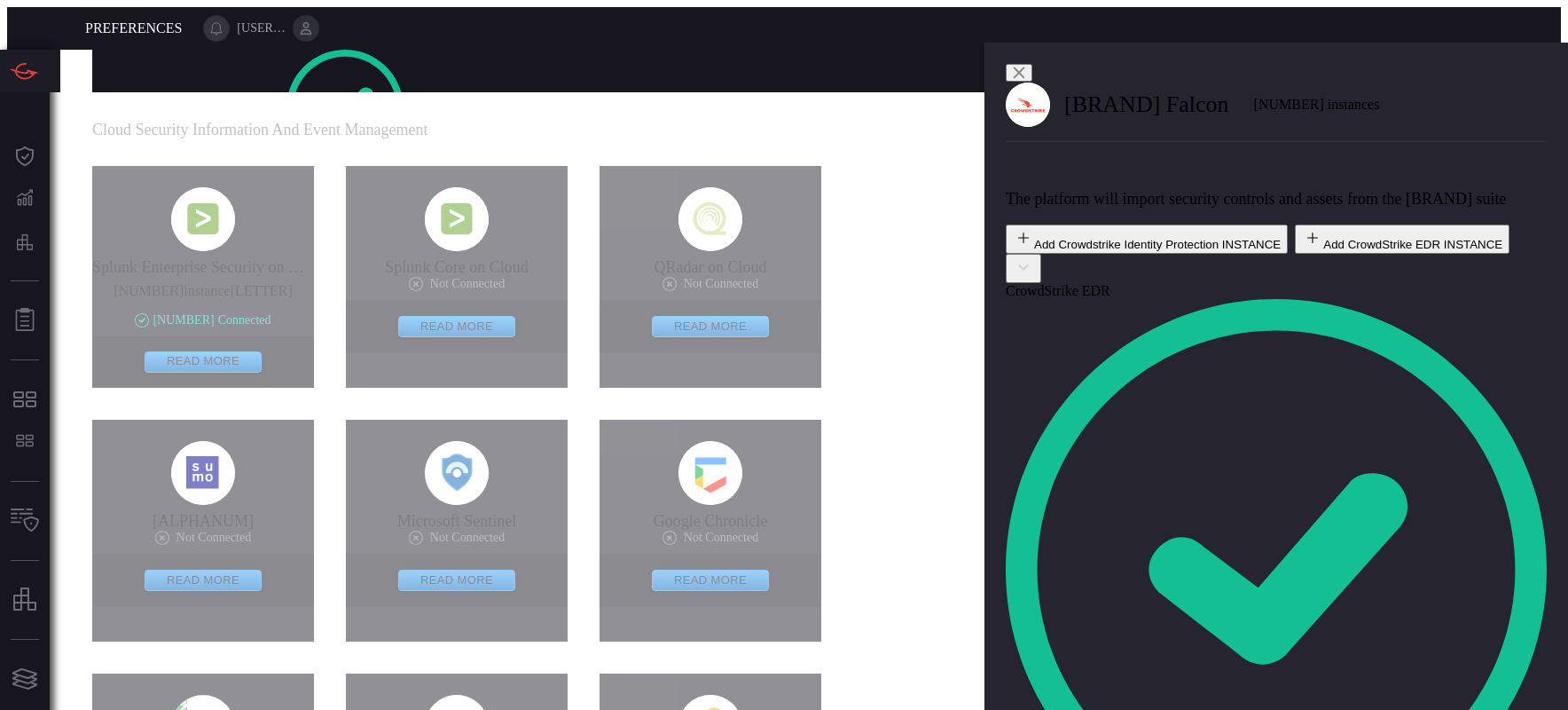 click at bounding box center (1023, 922) 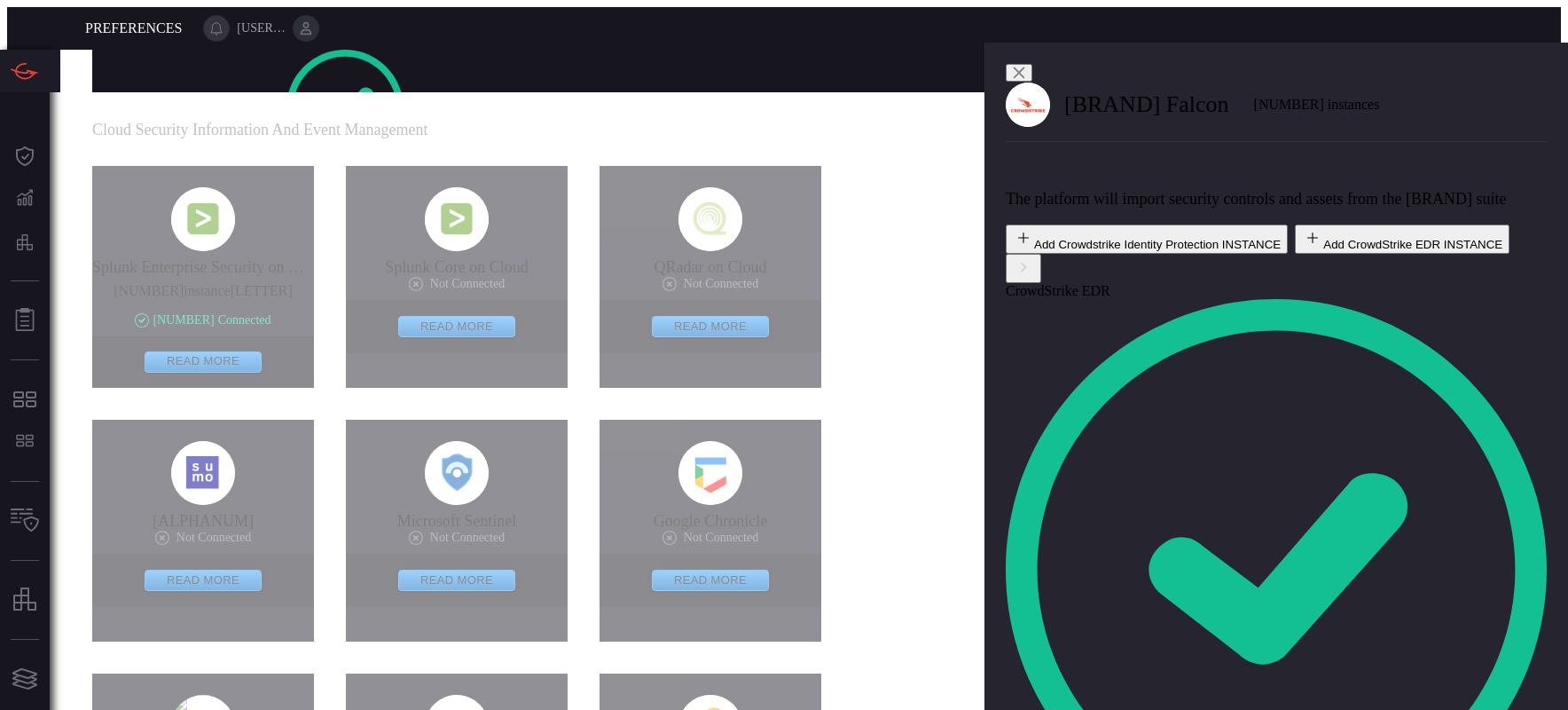click on "Add CrowdStrike EDR INSTANCE" at bounding box center [1402, 239] 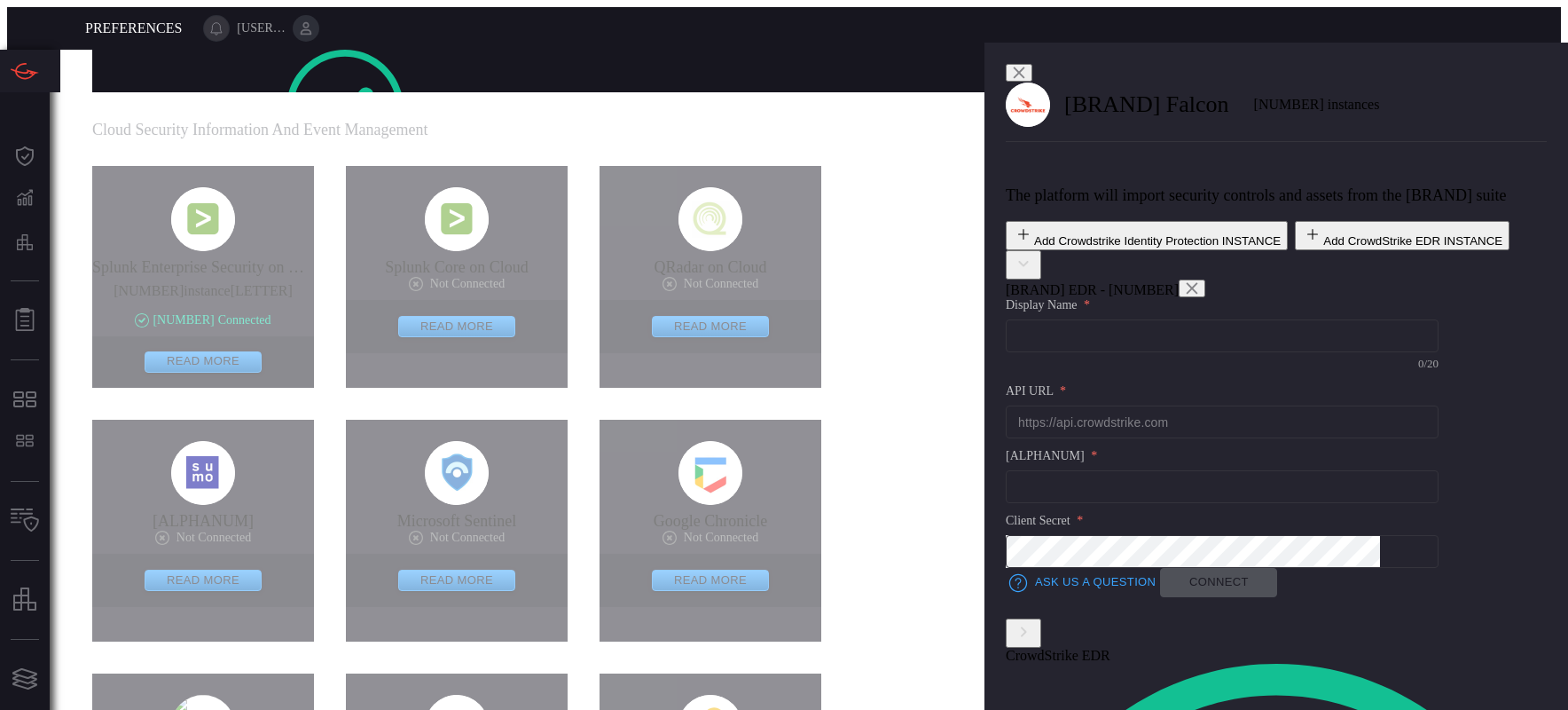 scroll, scrollTop: 90, scrollLeft: 0, axis: vertical 